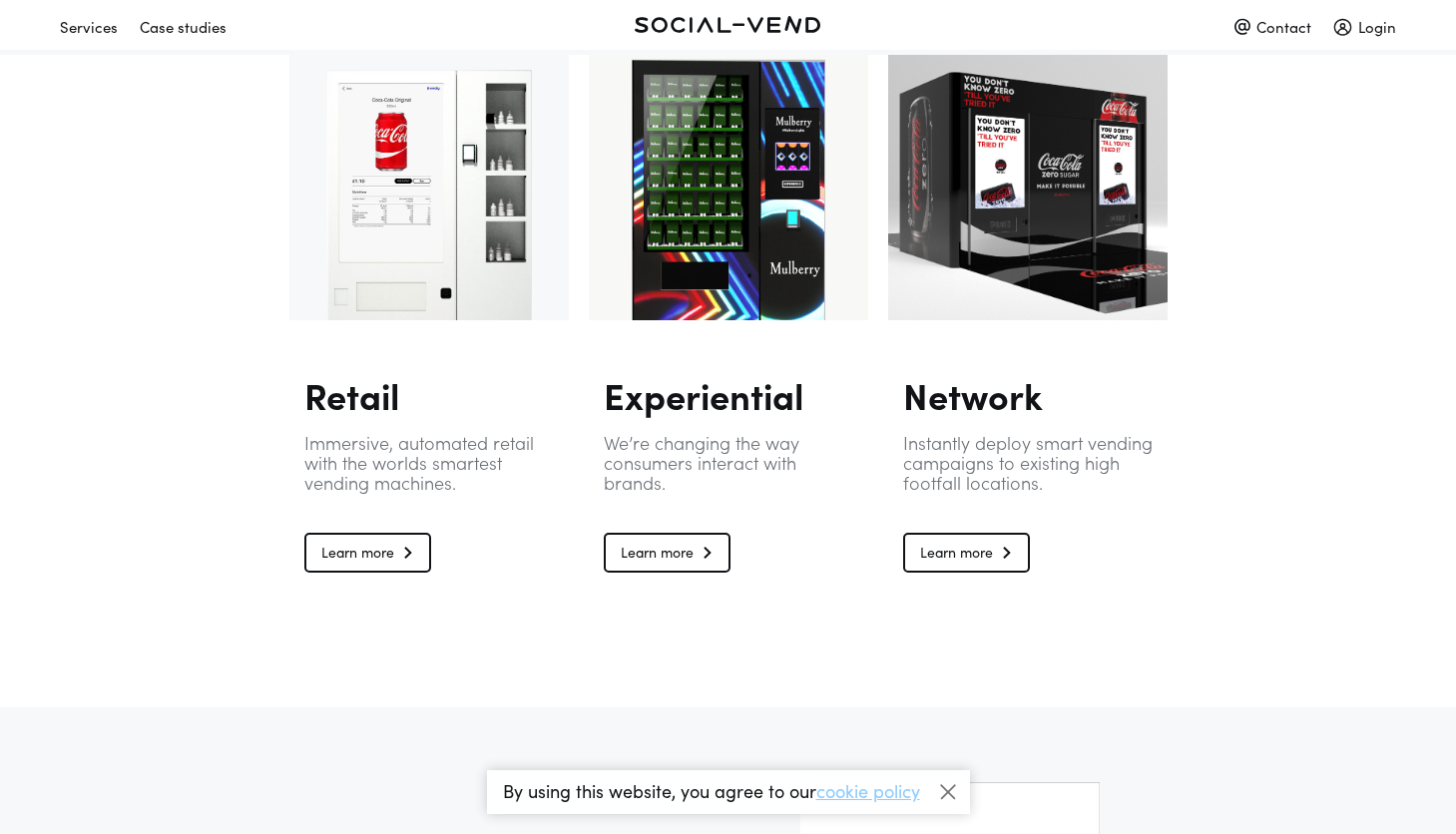 scroll, scrollTop: 1341, scrollLeft: 0, axis: vertical 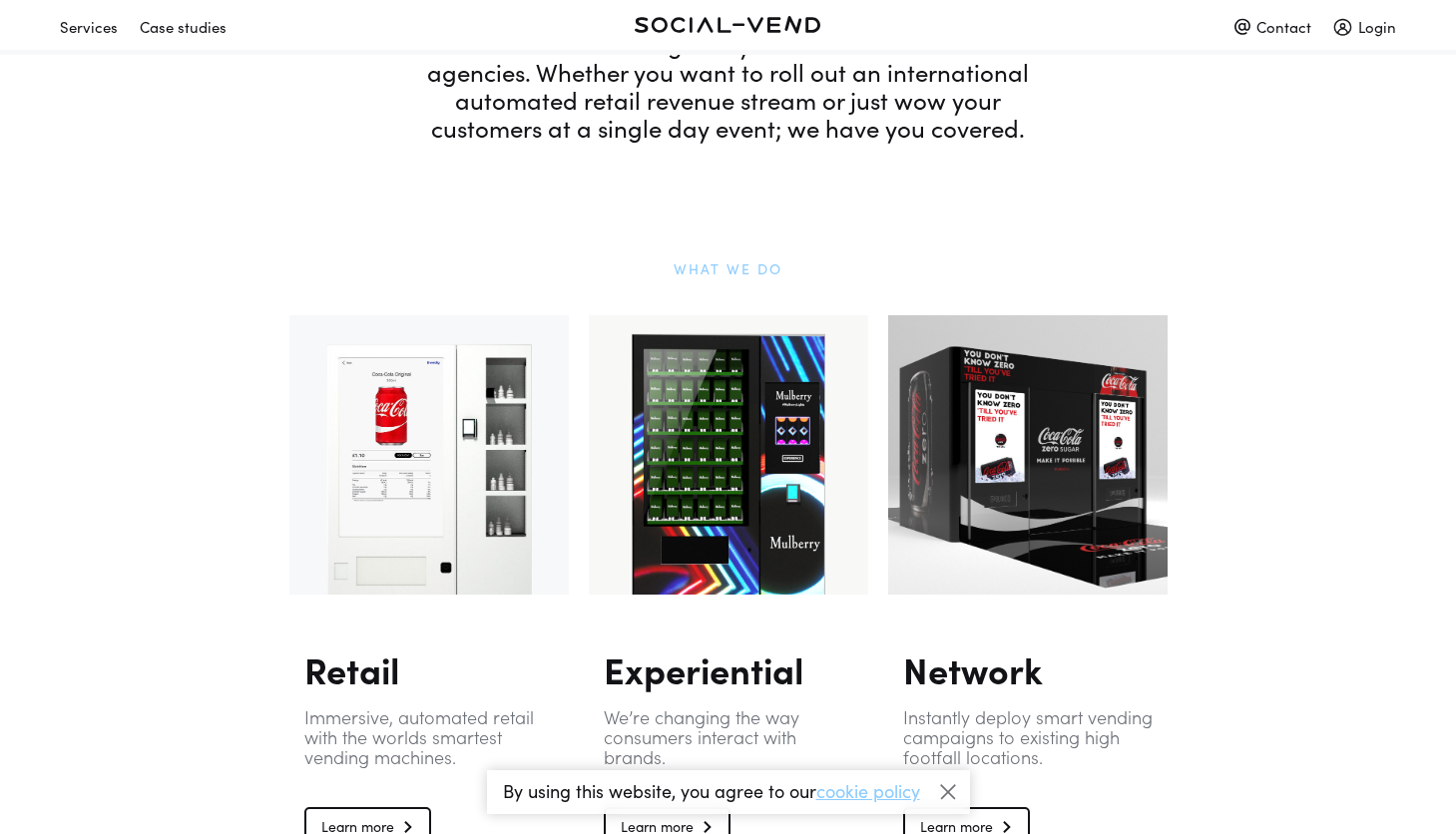 click on "What we do Retail Immersive, automated retail with the worlds smartest vending machines. Learn more Experiential We’re changing the way consumers interact with brands. Learn more Network Instantly deploy smart vending campaigns to existing high footfall locations. Learn more" at bounding box center (728, 562) 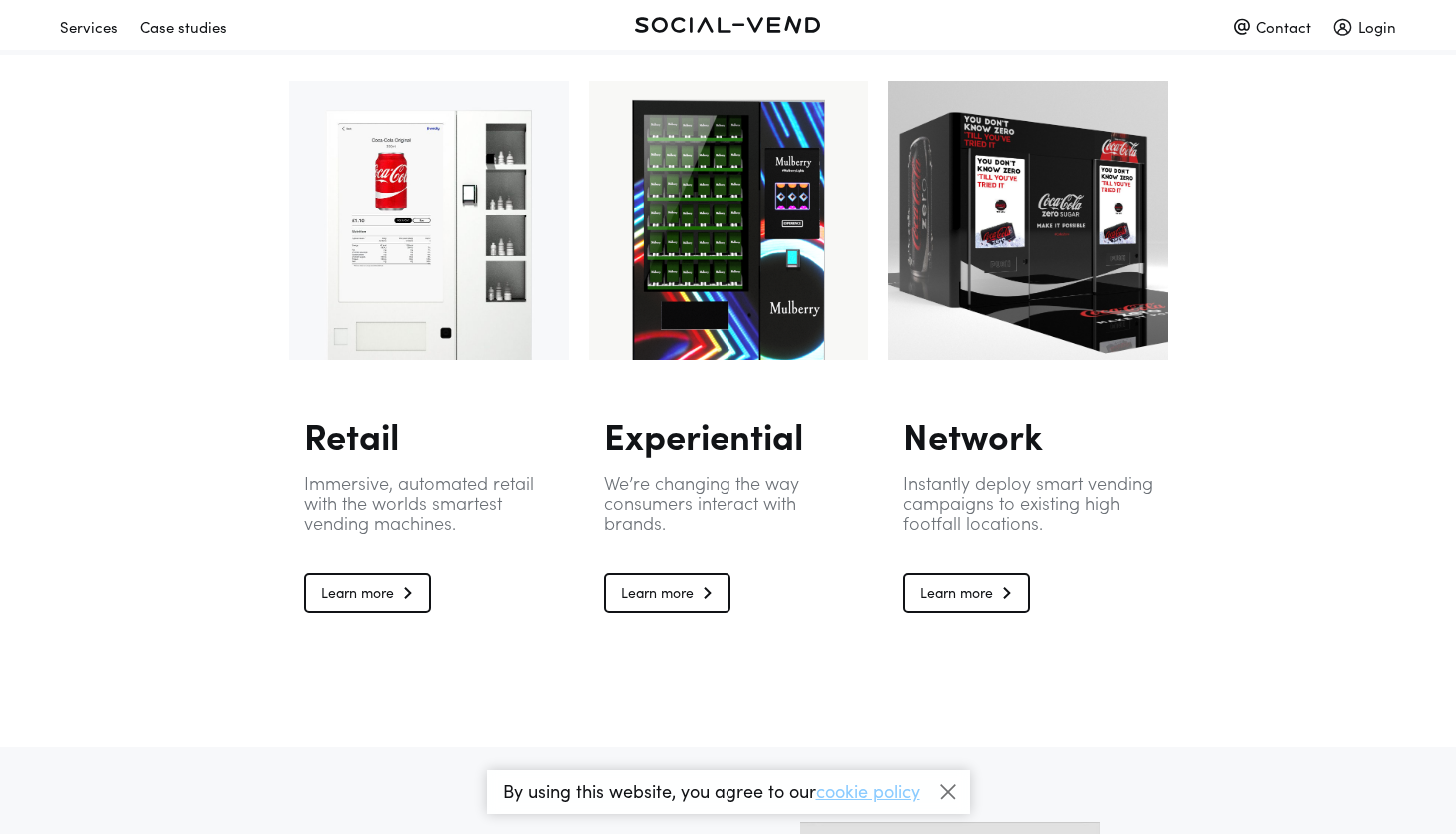 scroll, scrollTop: 1347, scrollLeft: 0, axis: vertical 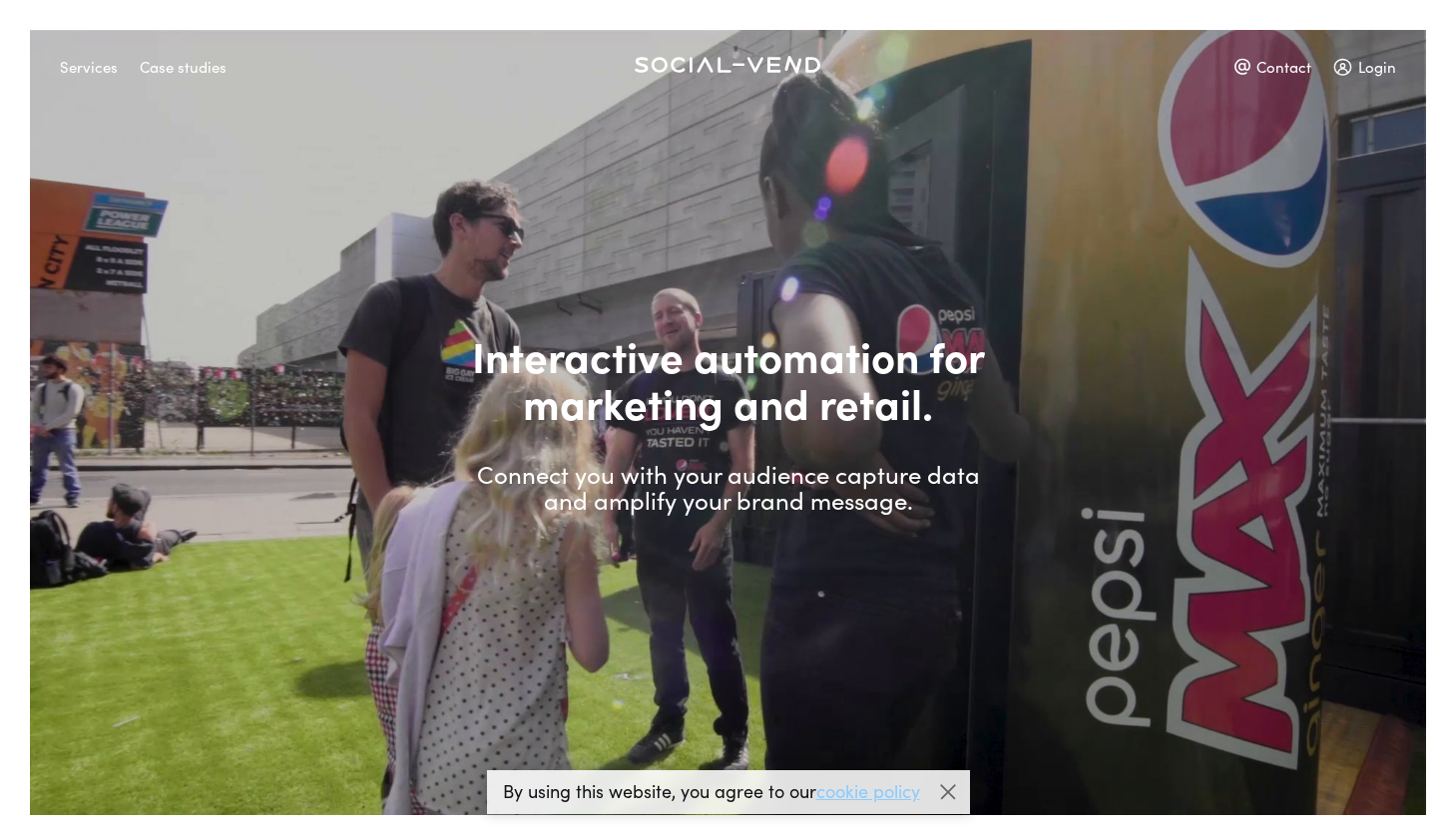 click on "Case studies" at bounding box center [183, 66] 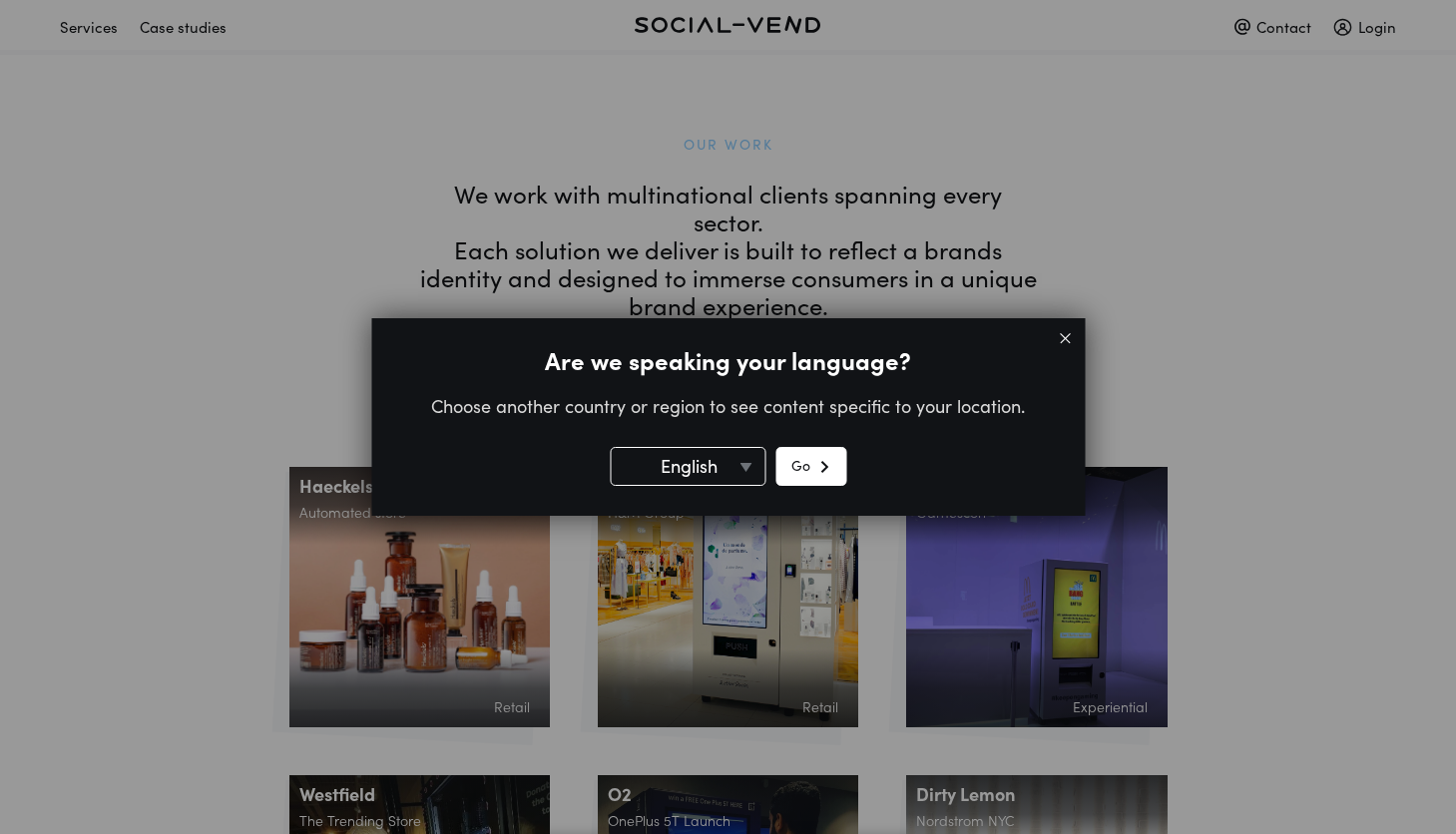 click on "Go" at bounding box center (810, 466) 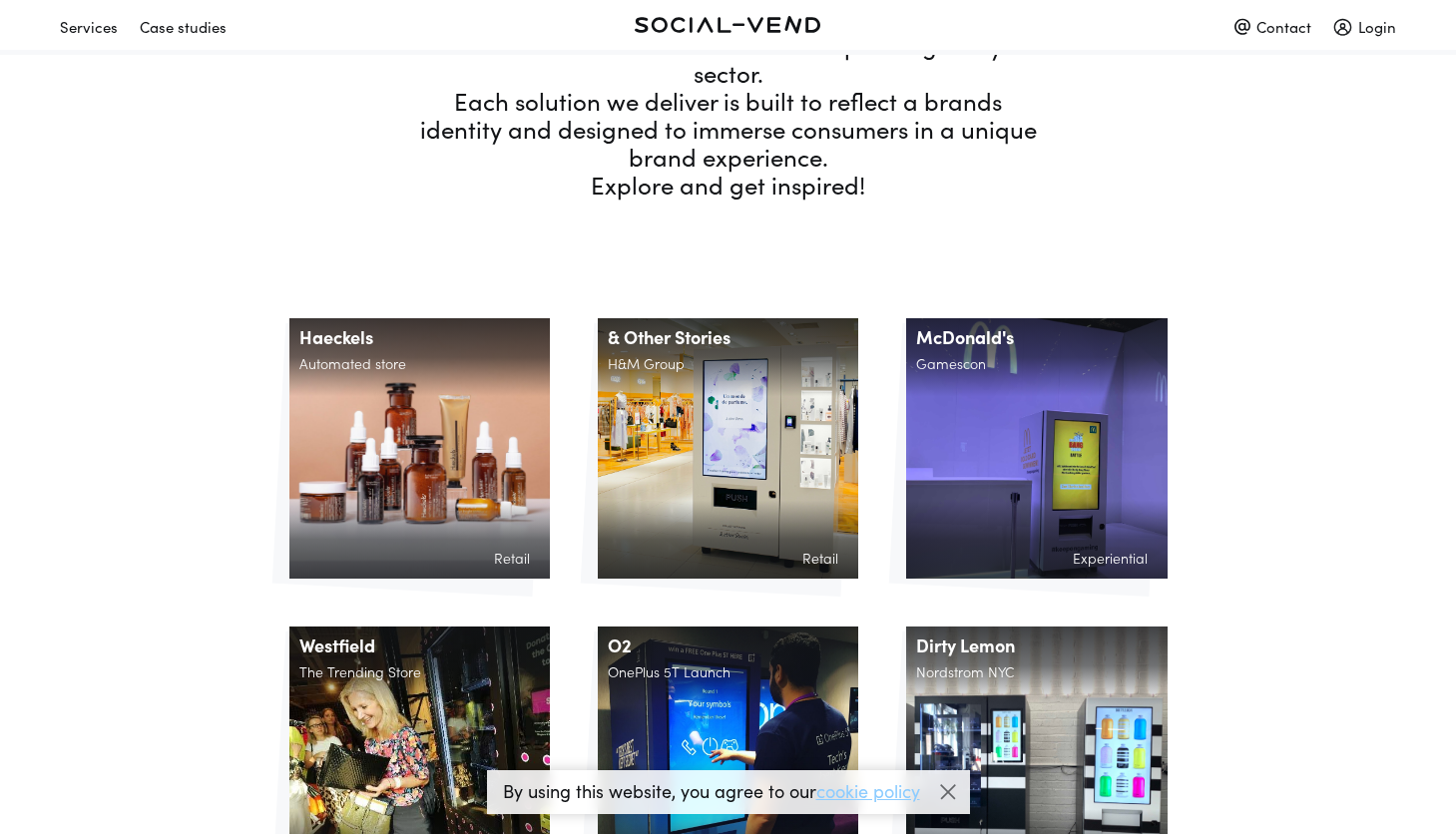 scroll, scrollTop: 344, scrollLeft: 0, axis: vertical 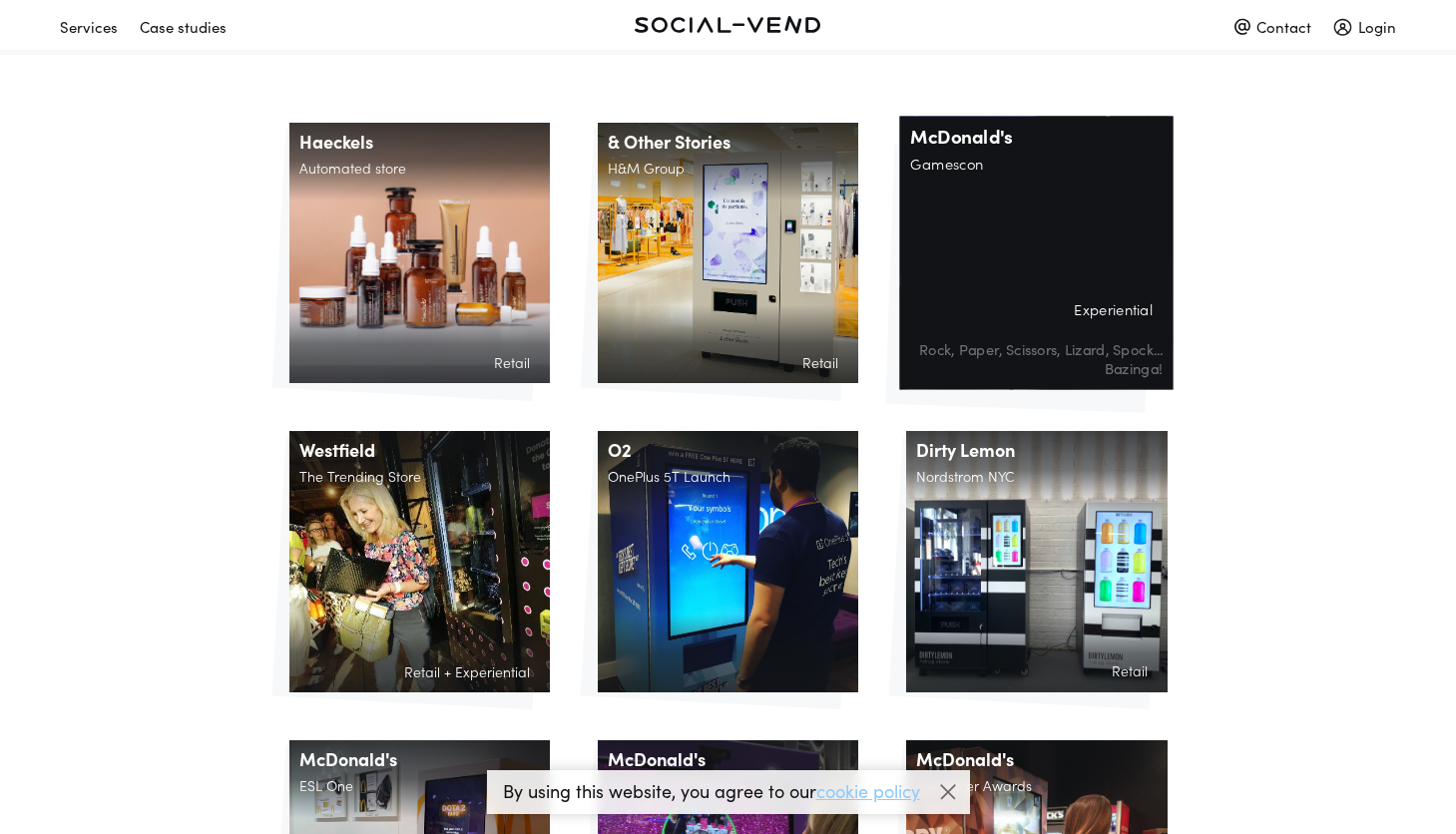 click on "McDonald's Gamescon Experiential Rock, Paper, Scissors, Lizard, Spock... Bazinga!" at bounding box center [1037, 252] 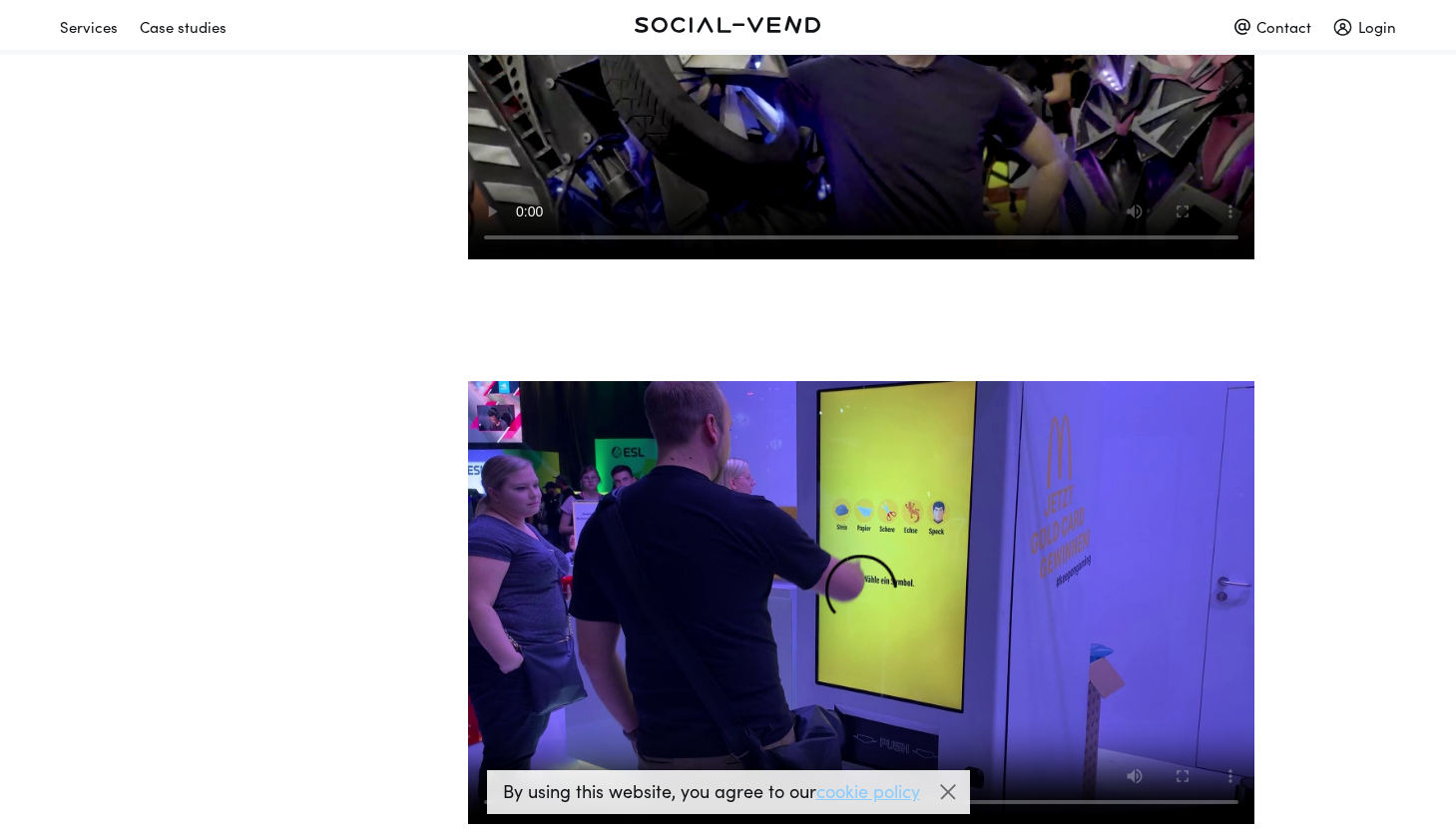 scroll, scrollTop: 1065, scrollLeft: 0, axis: vertical 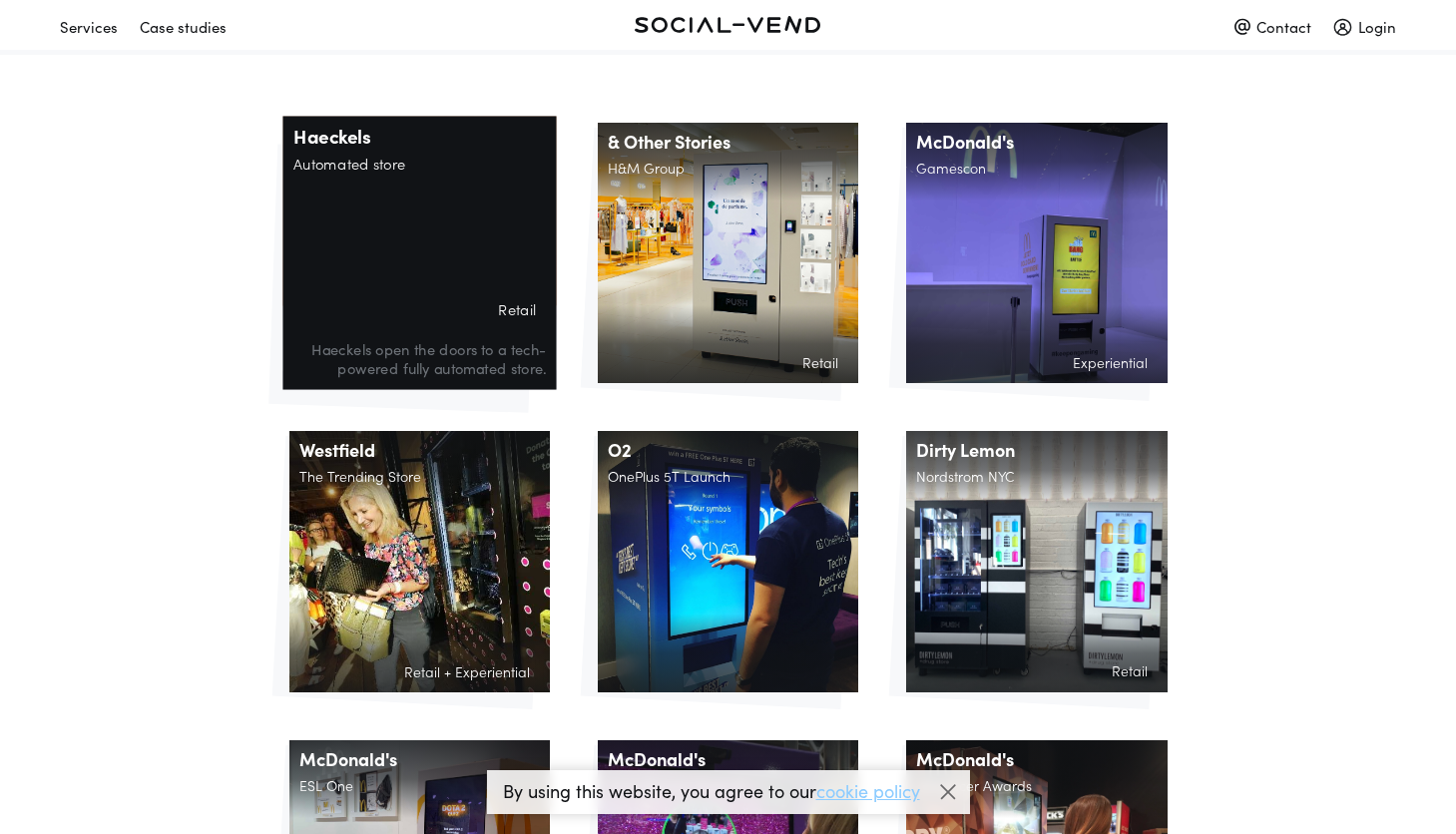 click on "Haeckels Automated store Retail Haeckels open the doors to a tech-powered fully automated store." at bounding box center [419, 252] 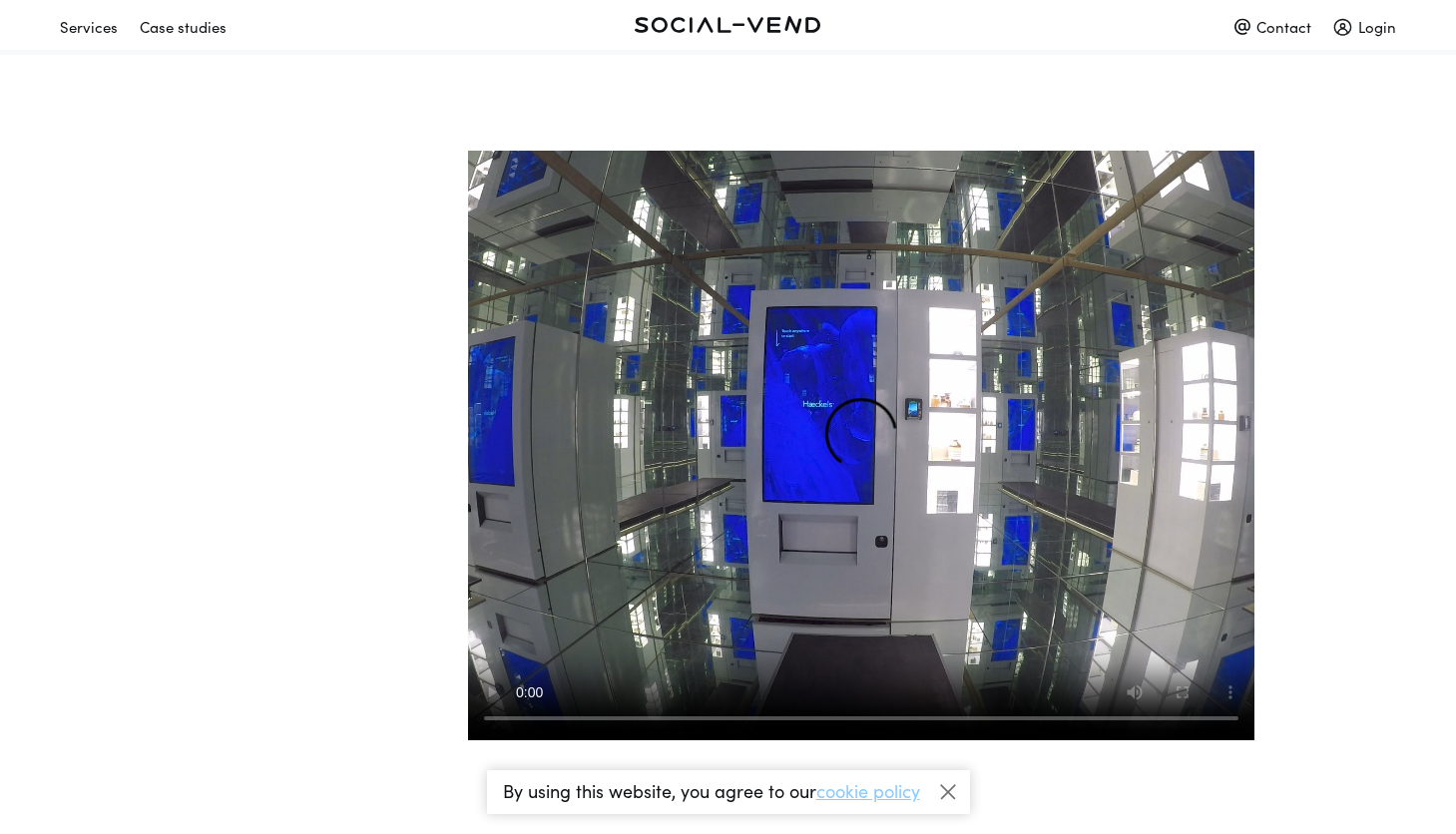 scroll, scrollTop: 2327, scrollLeft: 0, axis: vertical 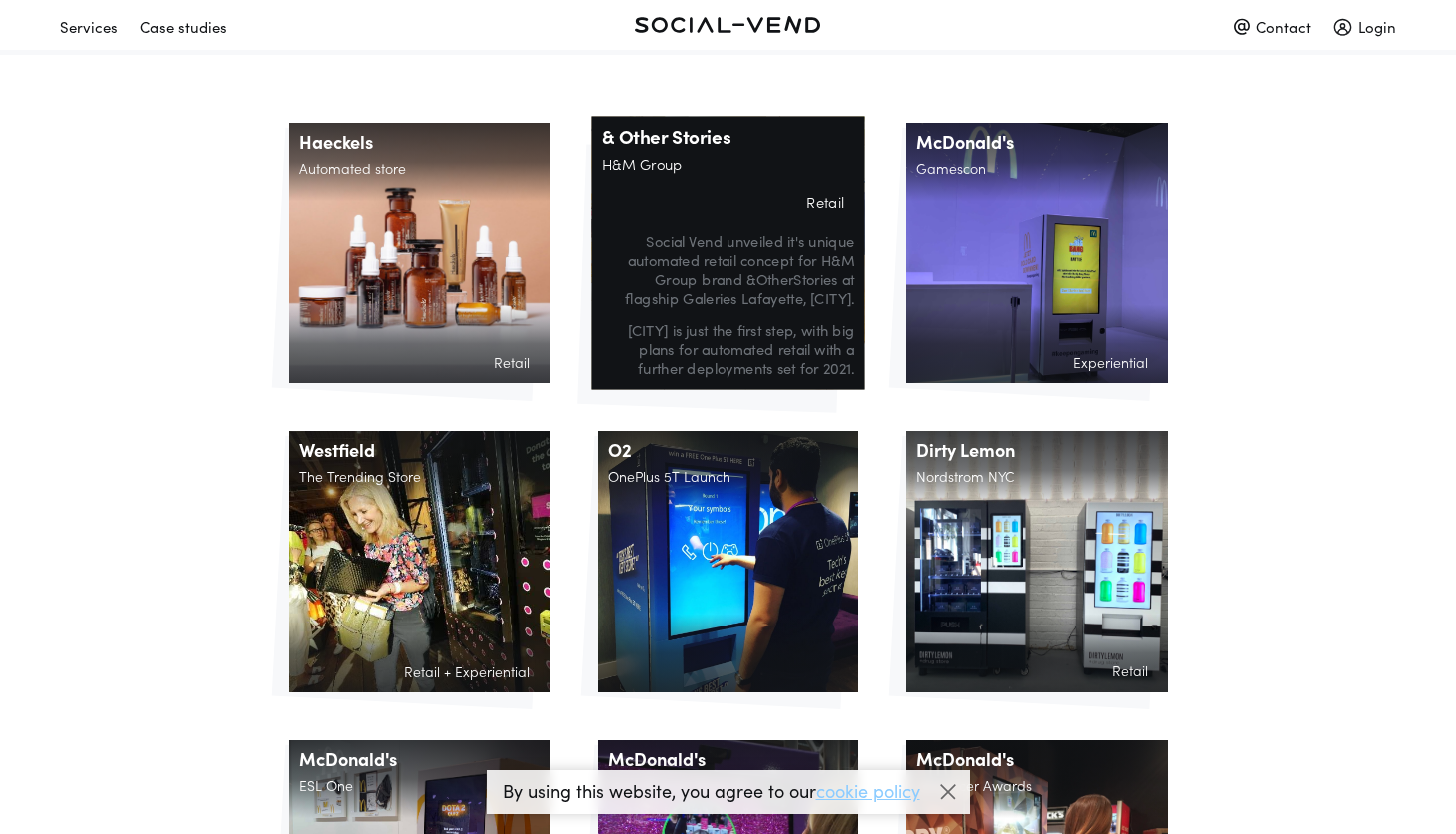 click on "Social Vend unveiled it's unique automated retail concept for H&M Group brand &OtherStories at flagship Galeries Lafayette, [CITY]." at bounding box center (728, 269) 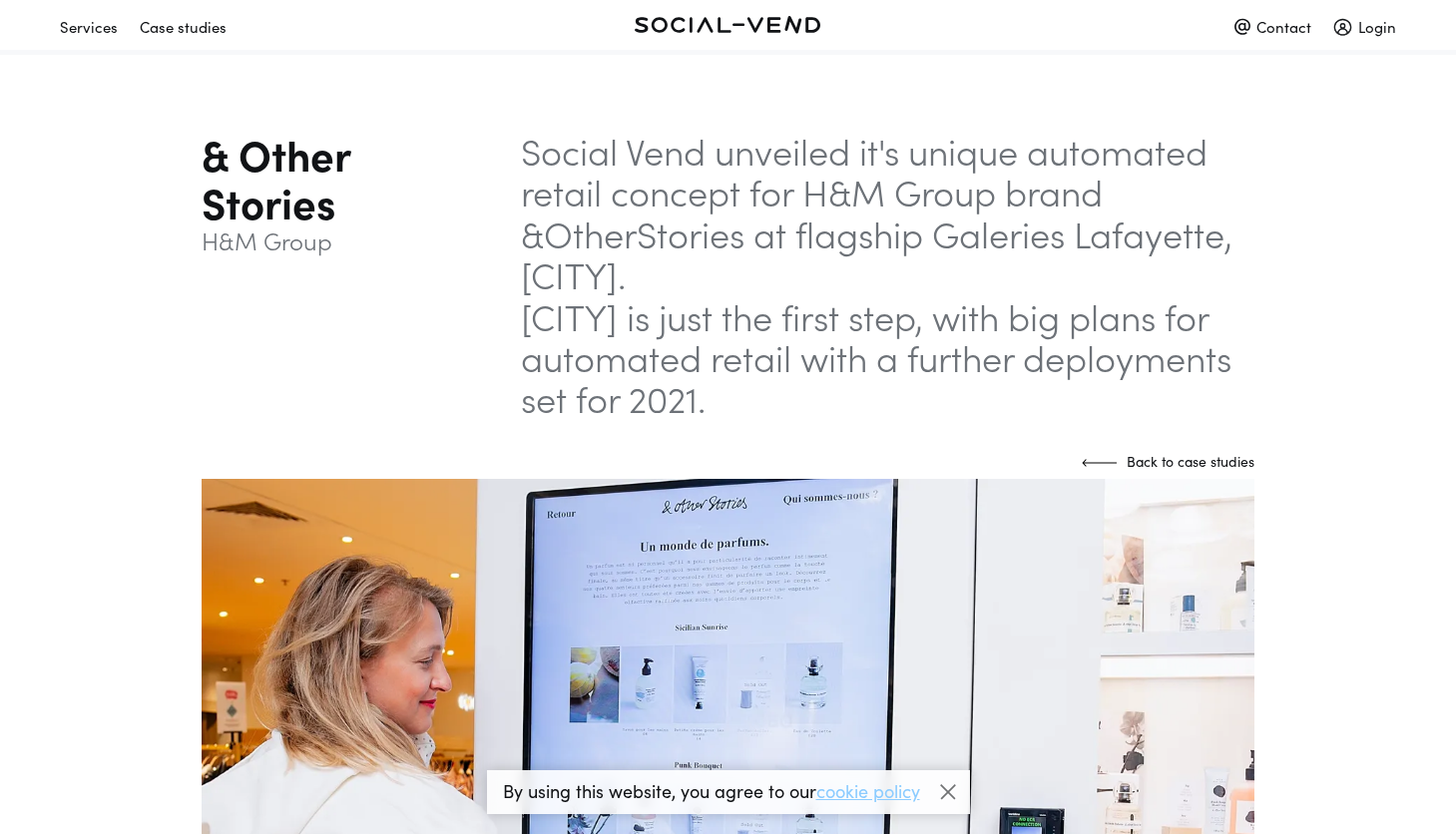 scroll, scrollTop: 164, scrollLeft: 0, axis: vertical 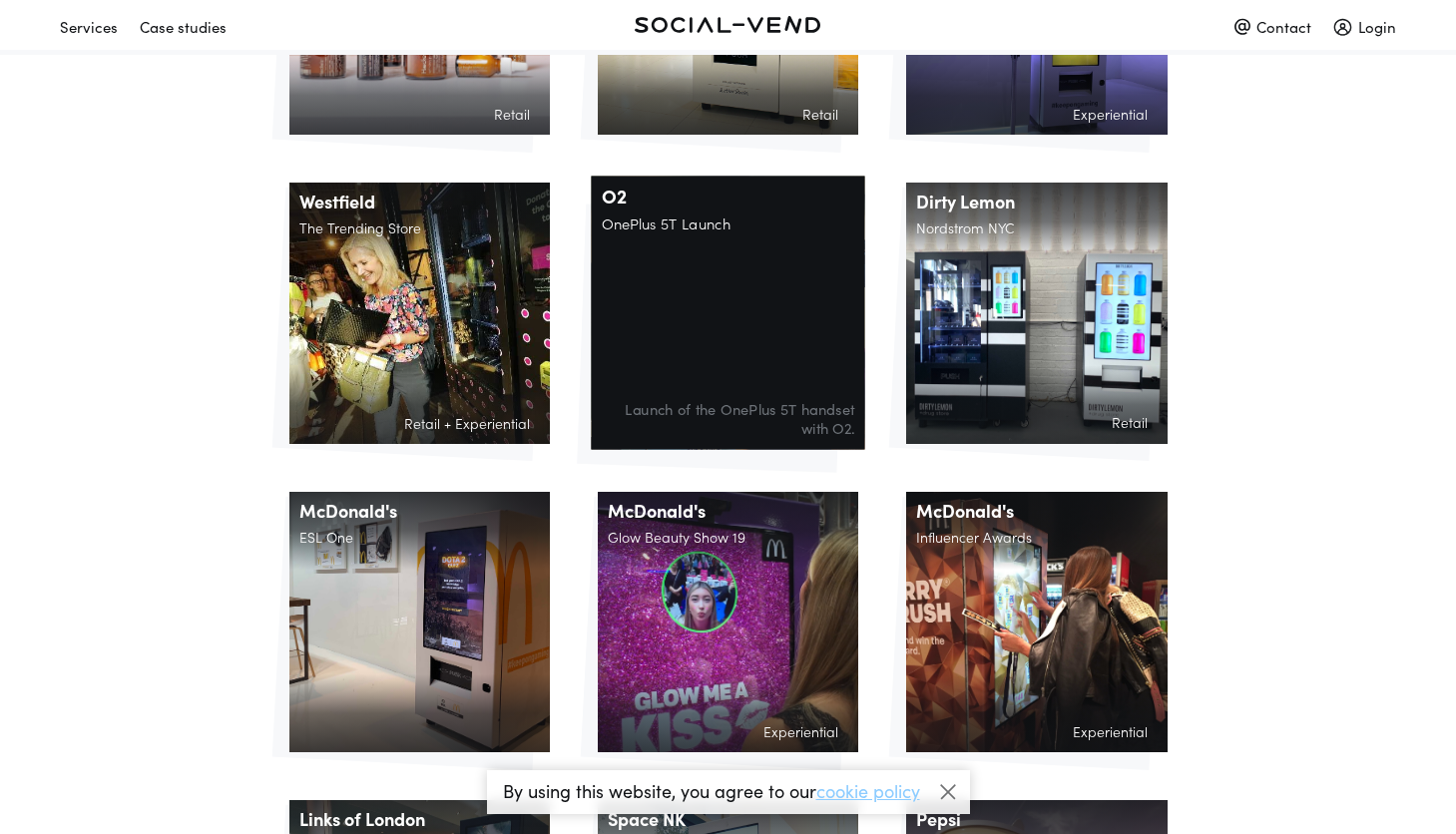 click on "O2 OnePlus 5T Launch Launch of the OnePlus 5T handset with O2." at bounding box center (728, 313) 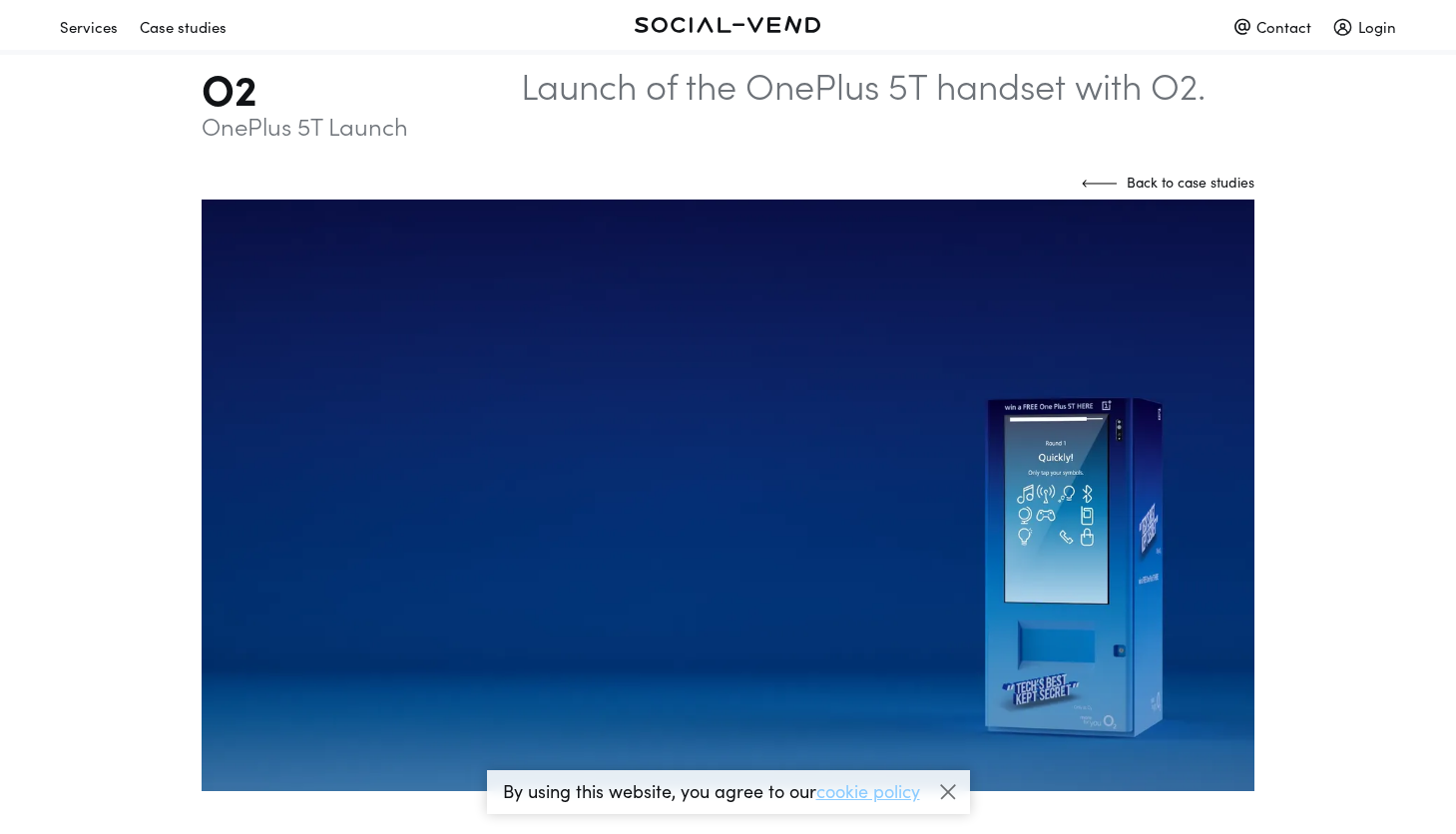 scroll, scrollTop: 168, scrollLeft: 0, axis: vertical 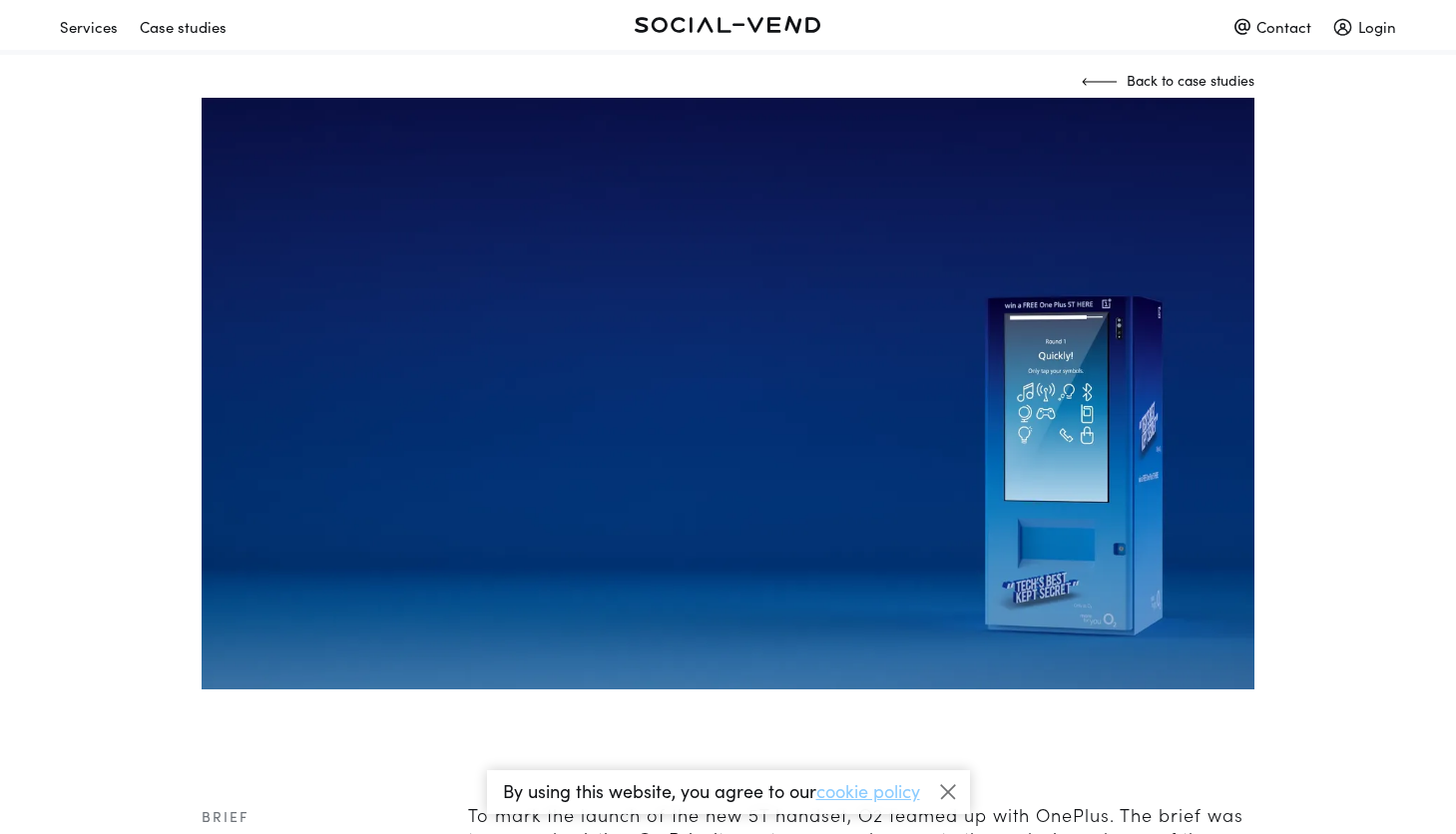 click at bounding box center (948, 792) 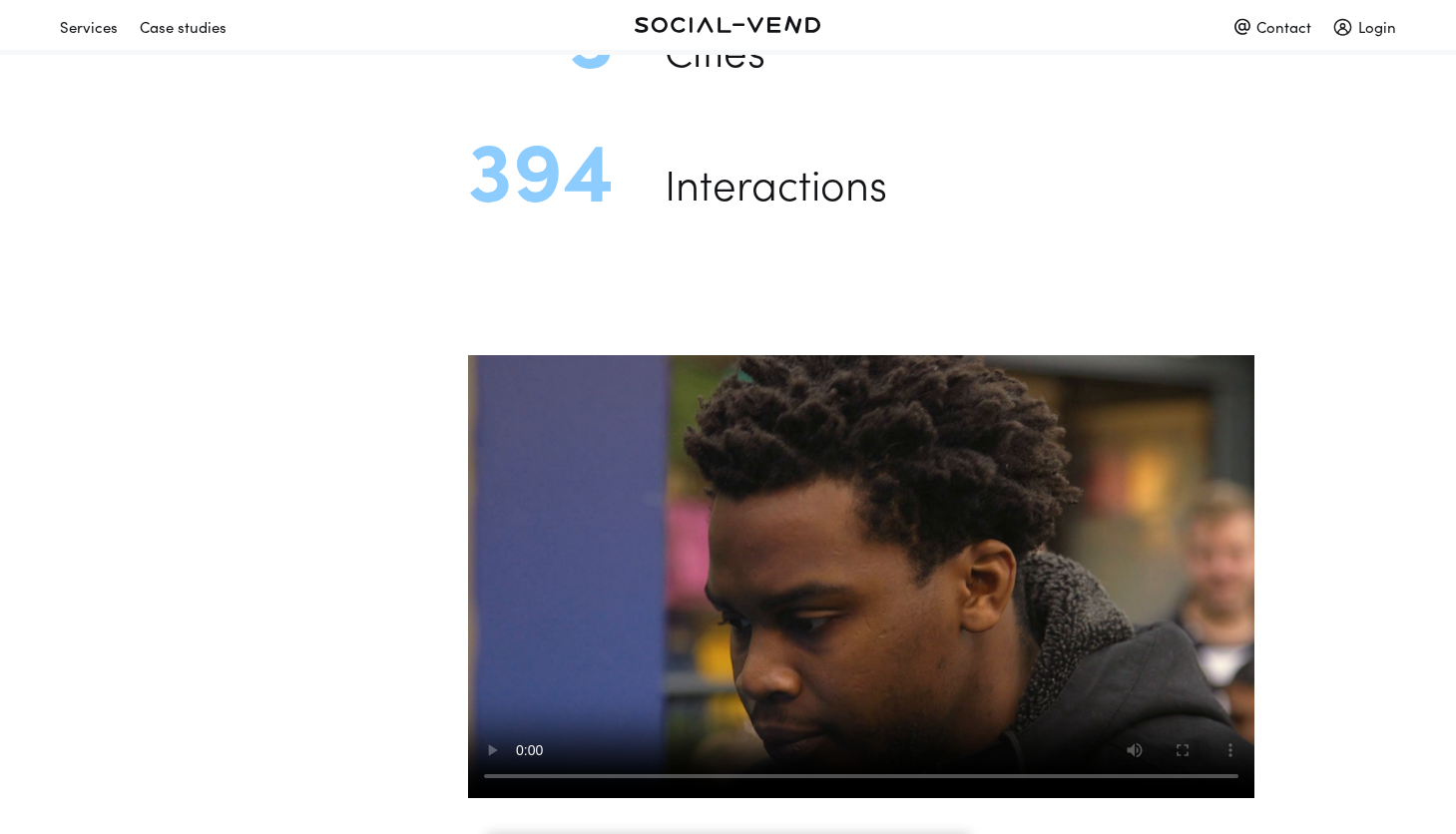 scroll, scrollTop: 1651, scrollLeft: 0, axis: vertical 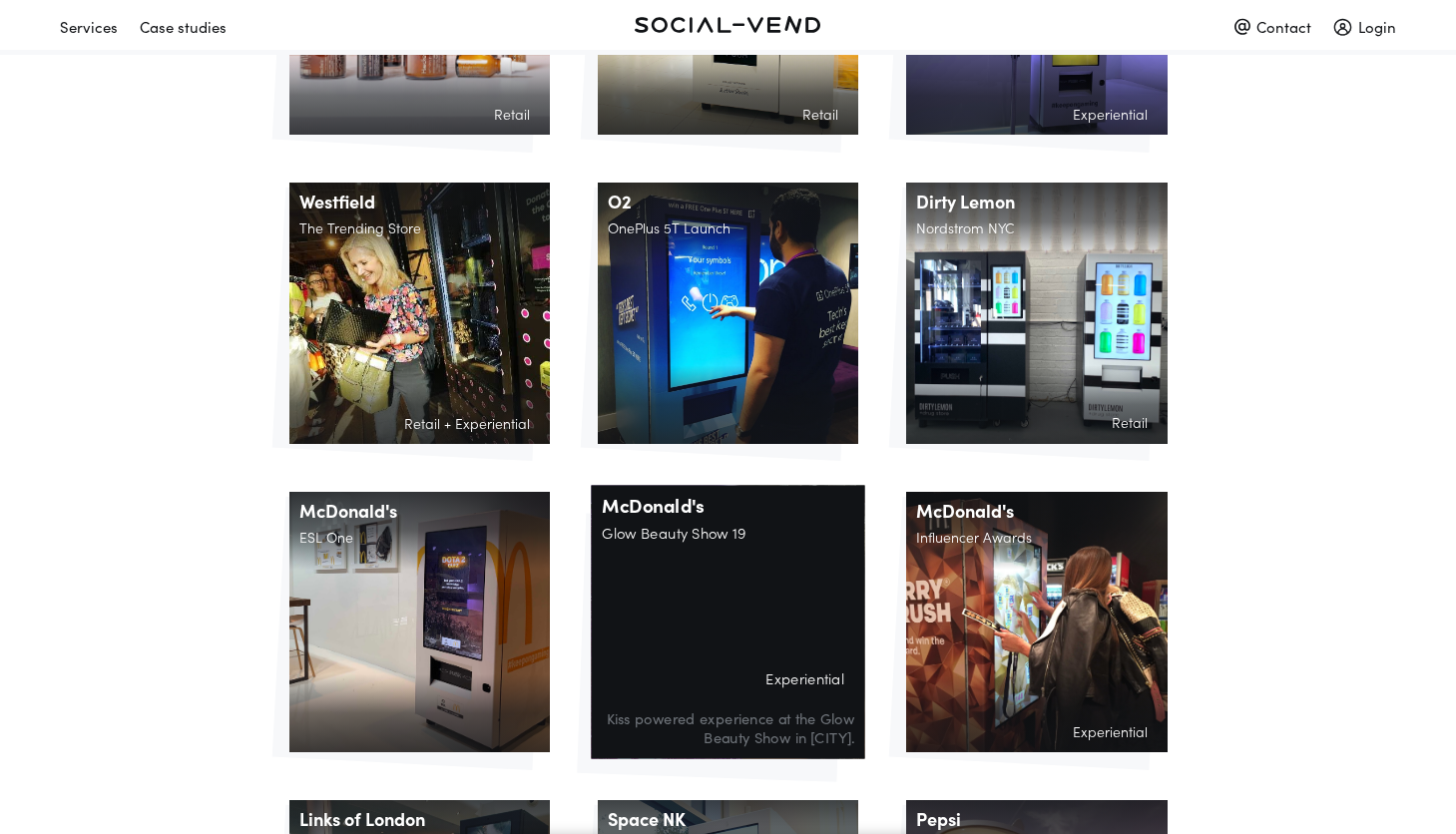 click on "McDonald's Glow Beauty Show 19 Experiential Kiss powered experience at the Glow Beauty Show in [CITY]." at bounding box center (728, 622) 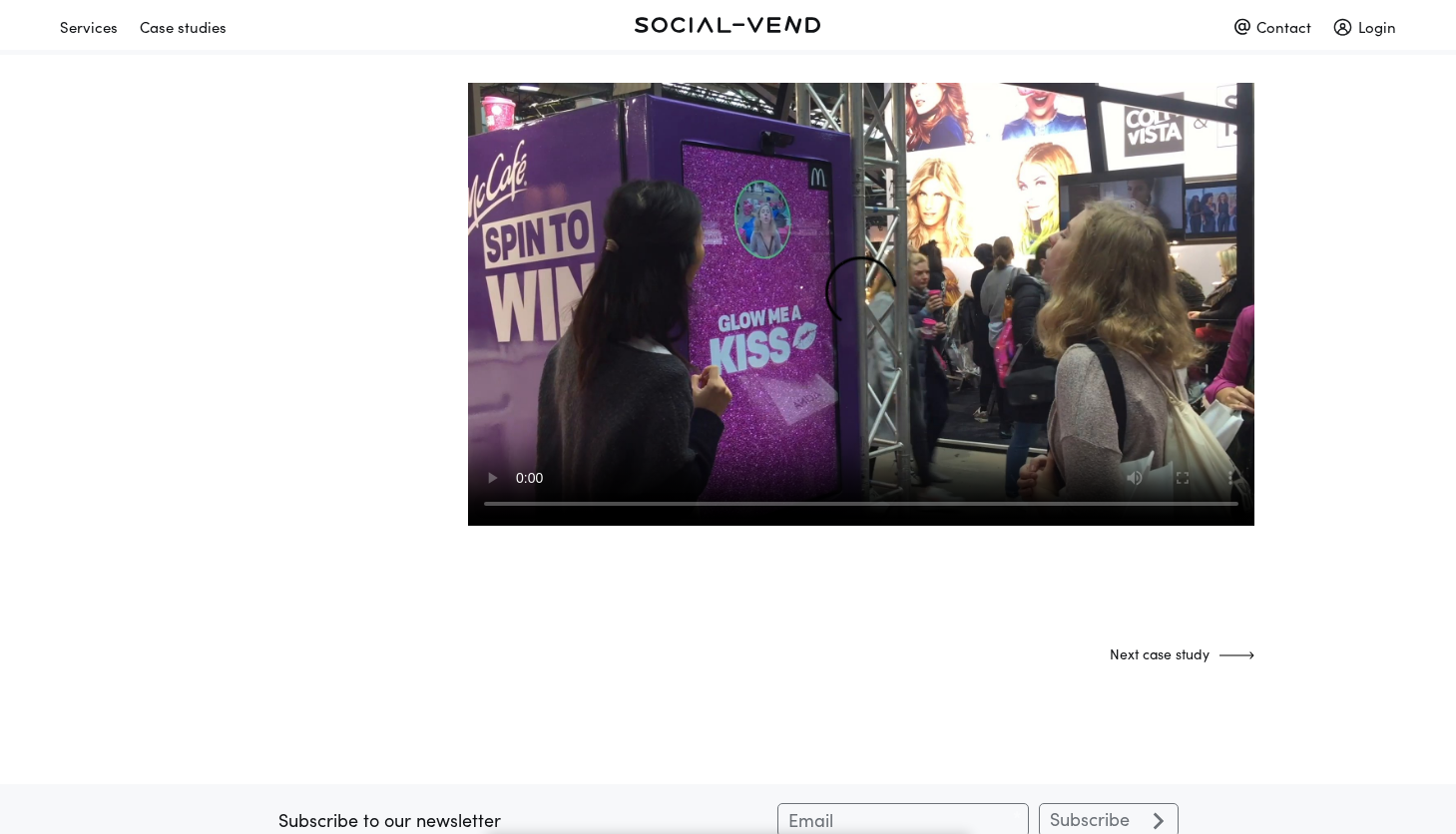 scroll, scrollTop: 1637, scrollLeft: 0, axis: vertical 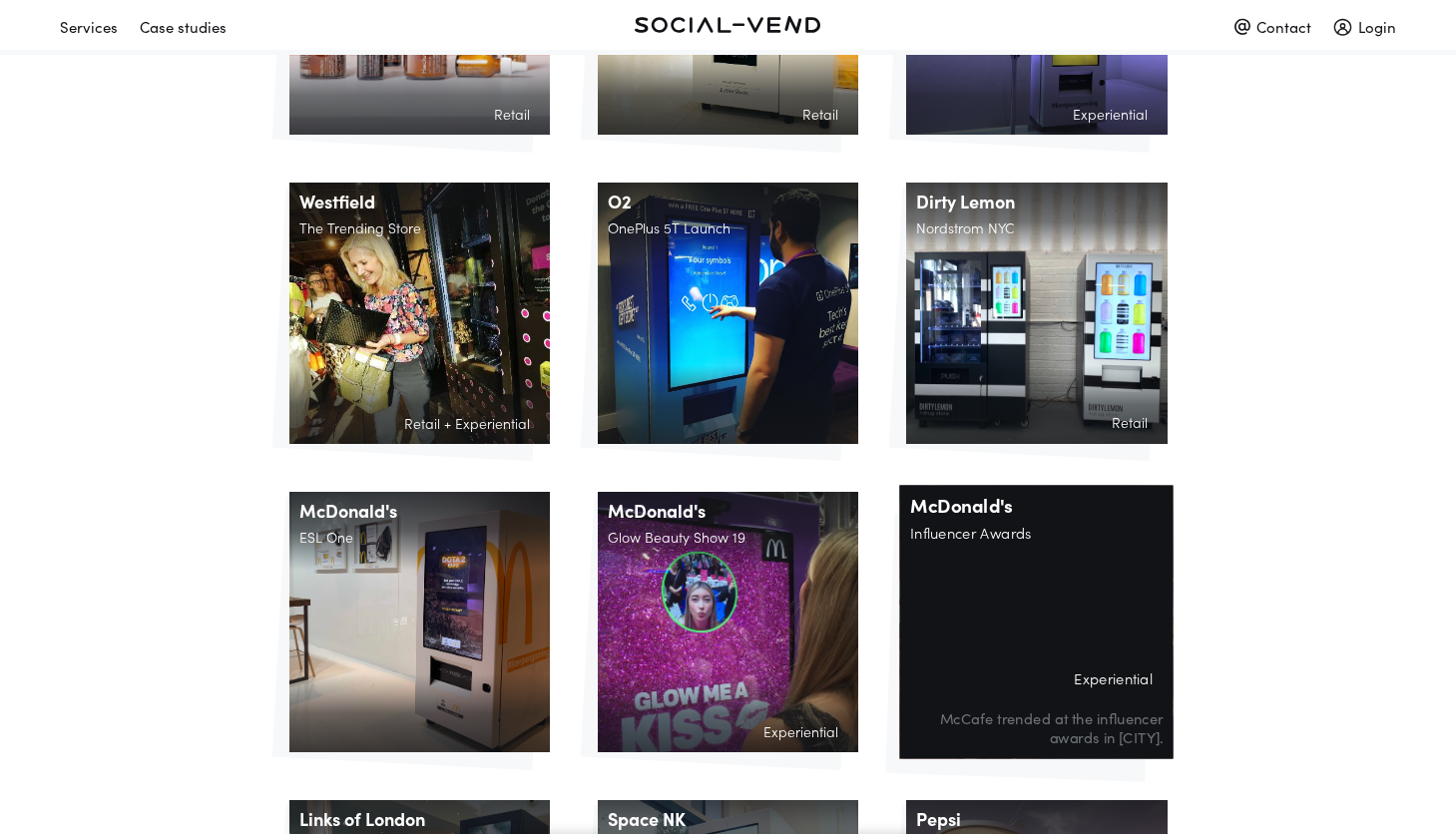 click on "McDonald's Influencer Awards Experiential McCafe trended at the influencer awards in [CITY]." at bounding box center [1037, 622] 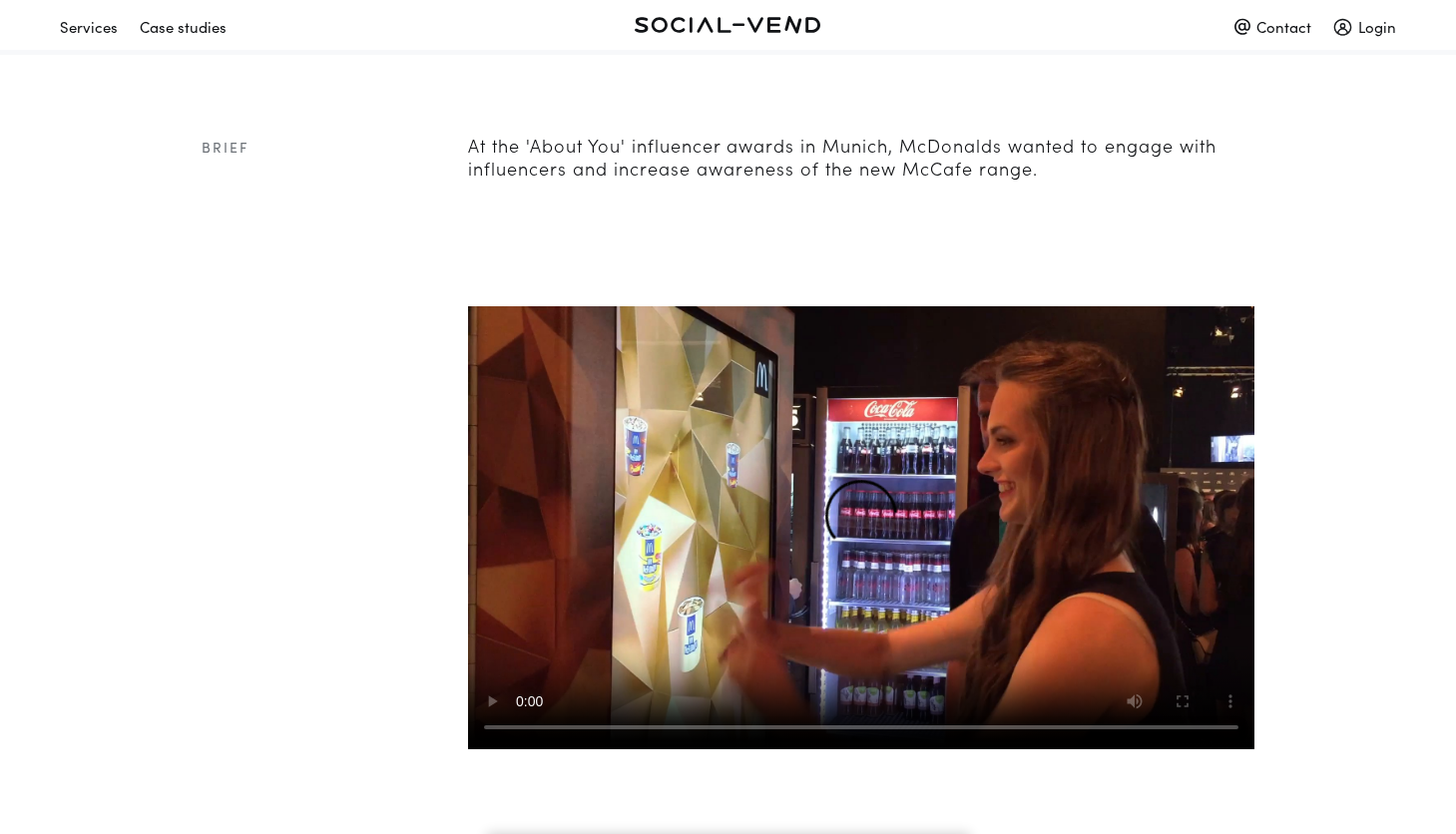 scroll, scrollTop: 977, scrollLeft: 0, axis: vertical 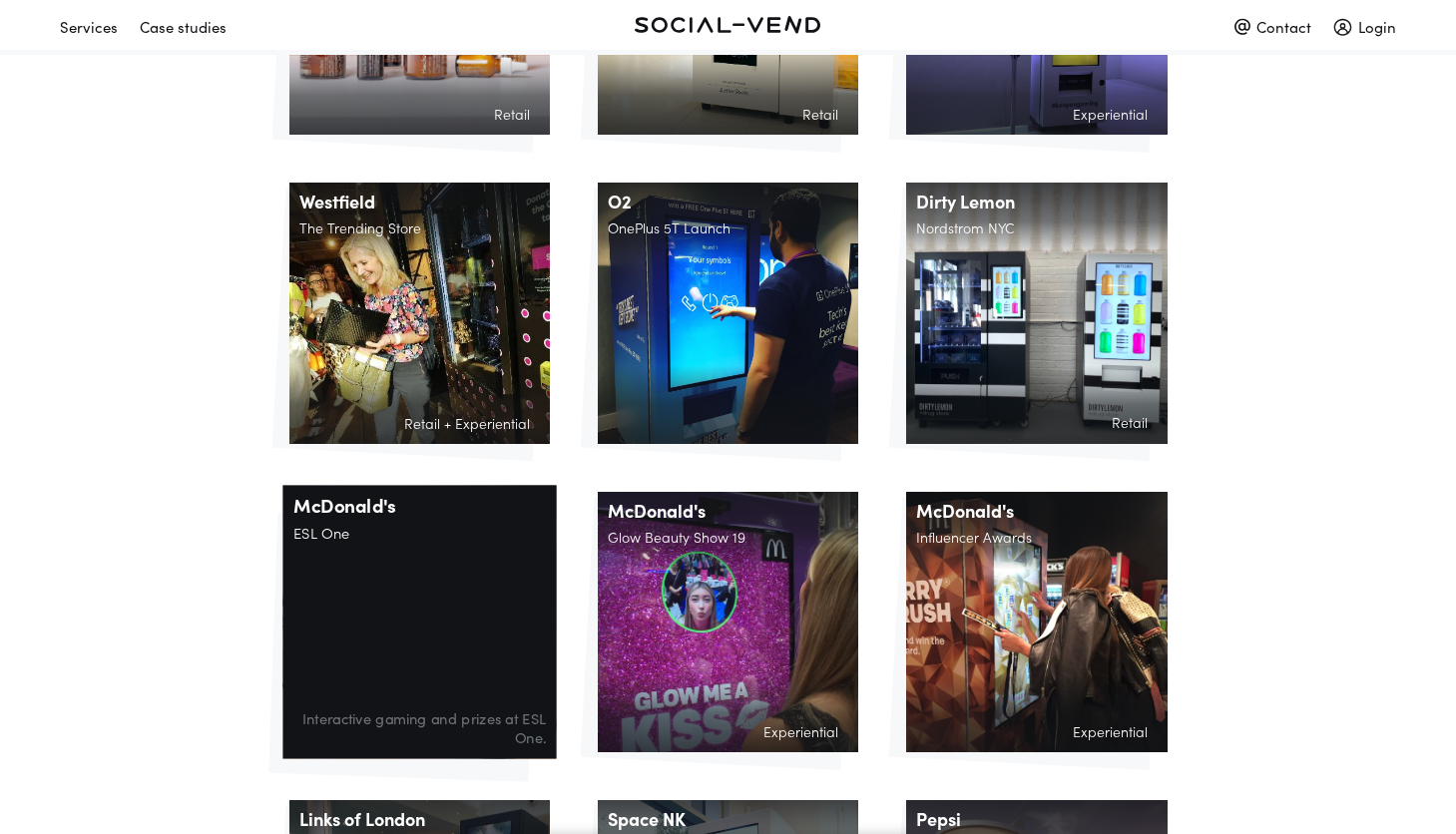 click on "McDonald's ESL One Interactive gaming and prizes at ESL One." at bounding box center [419, 622] 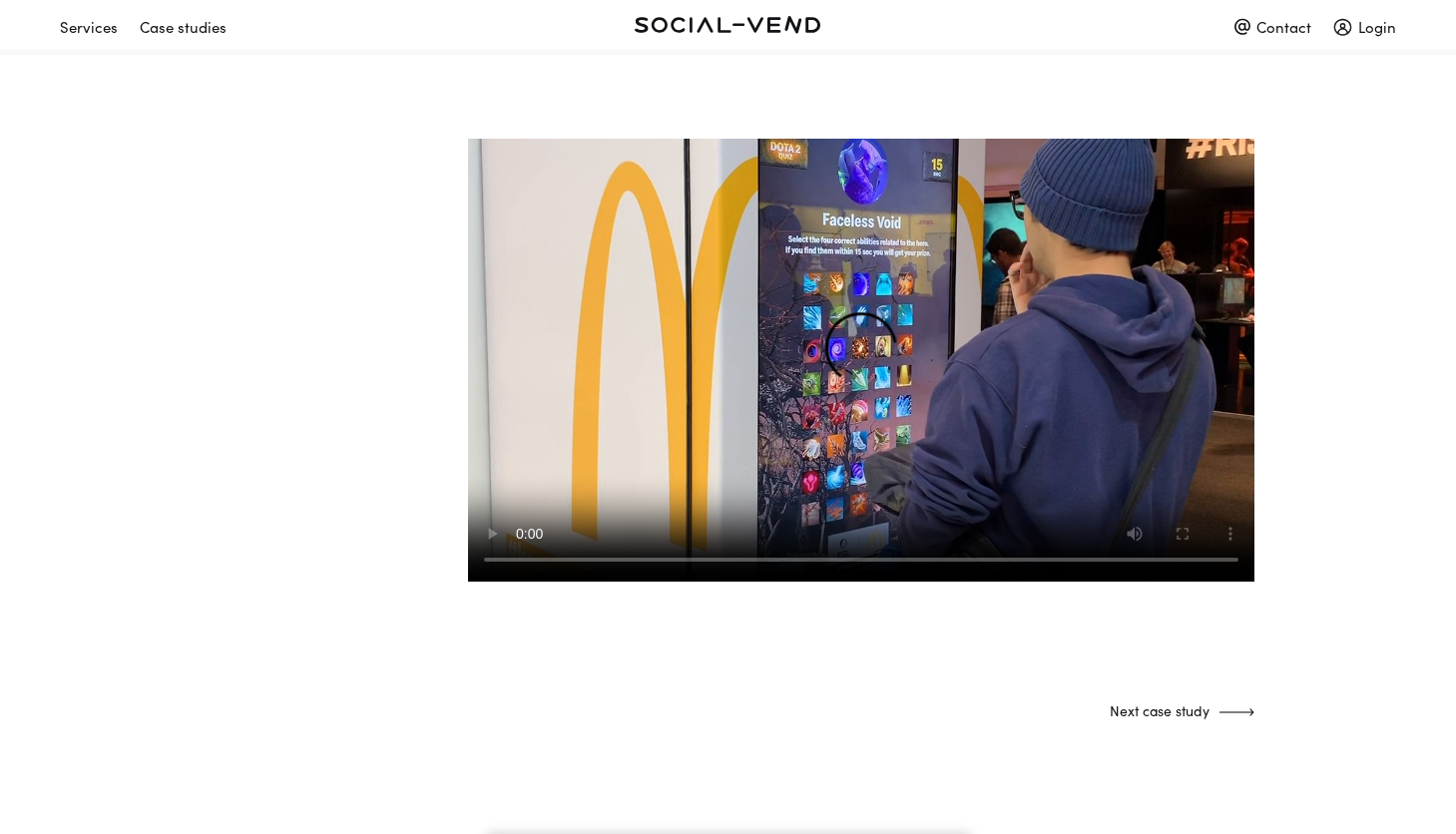 scroll, scrollTop: 1473, scrollLeft: 0, axis: vertical 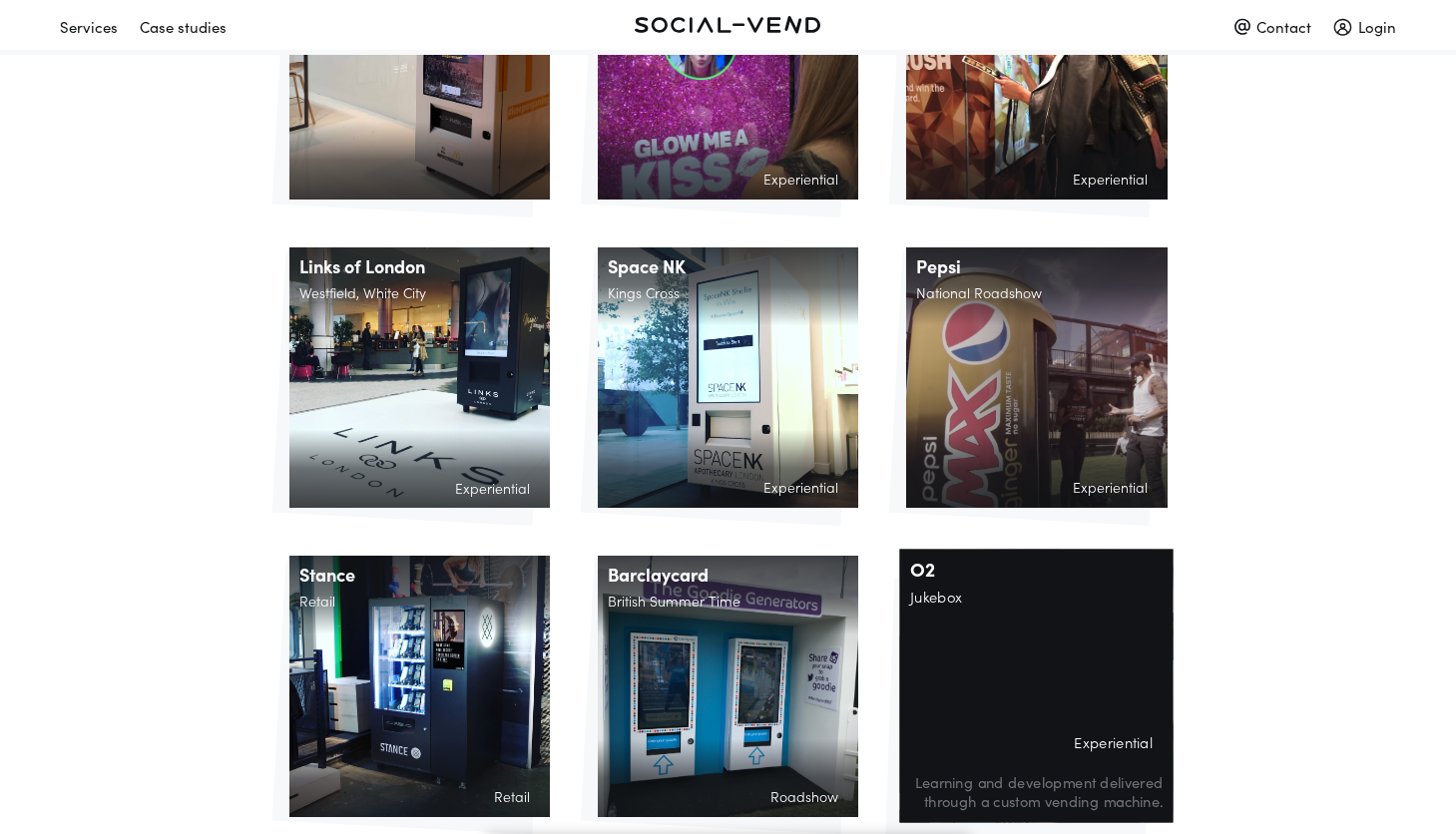 click on "O2 Jukebox Experiential Learning and development delivered through a custom vending machine." at bounding box center (1037, 686) 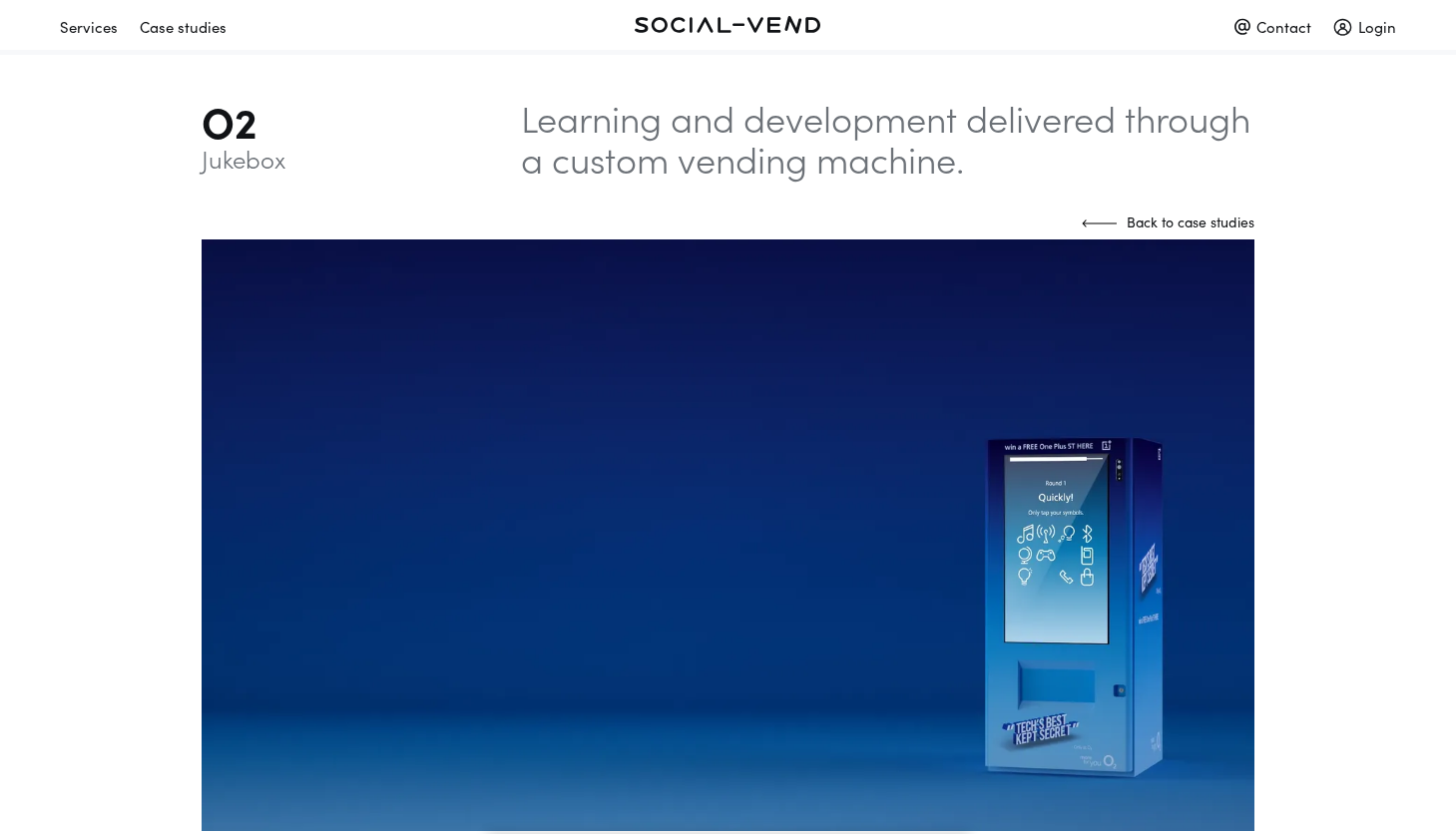 scroll, scrollTop: 0, scrollLeft: 0, axis: both 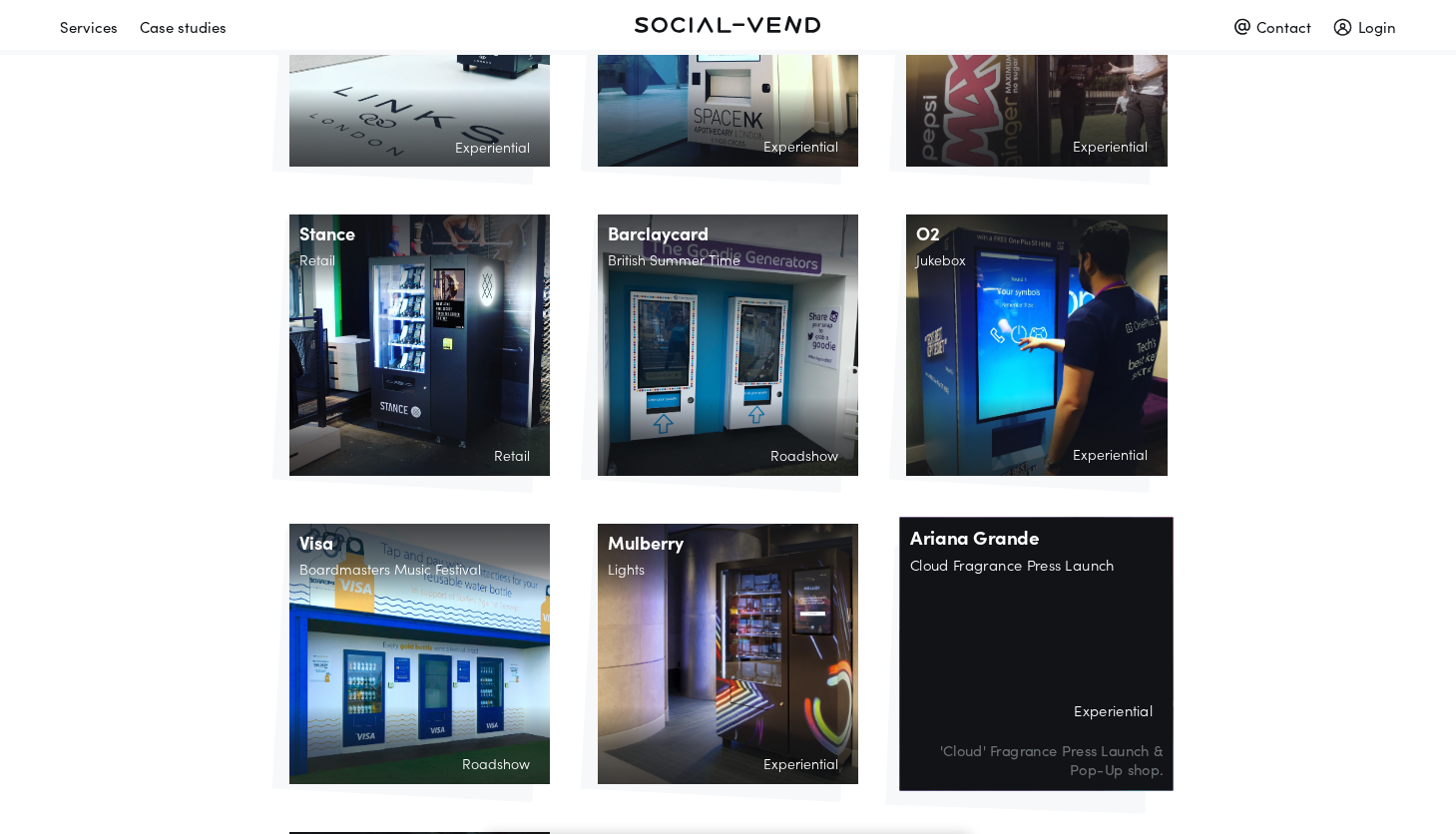 click on "Ariana Grande Cloud Fragrance Press Launch Experiential 'Cloud' Fragrance Press Launch & Pop-Up shop." at bounding box center (1037, 653) 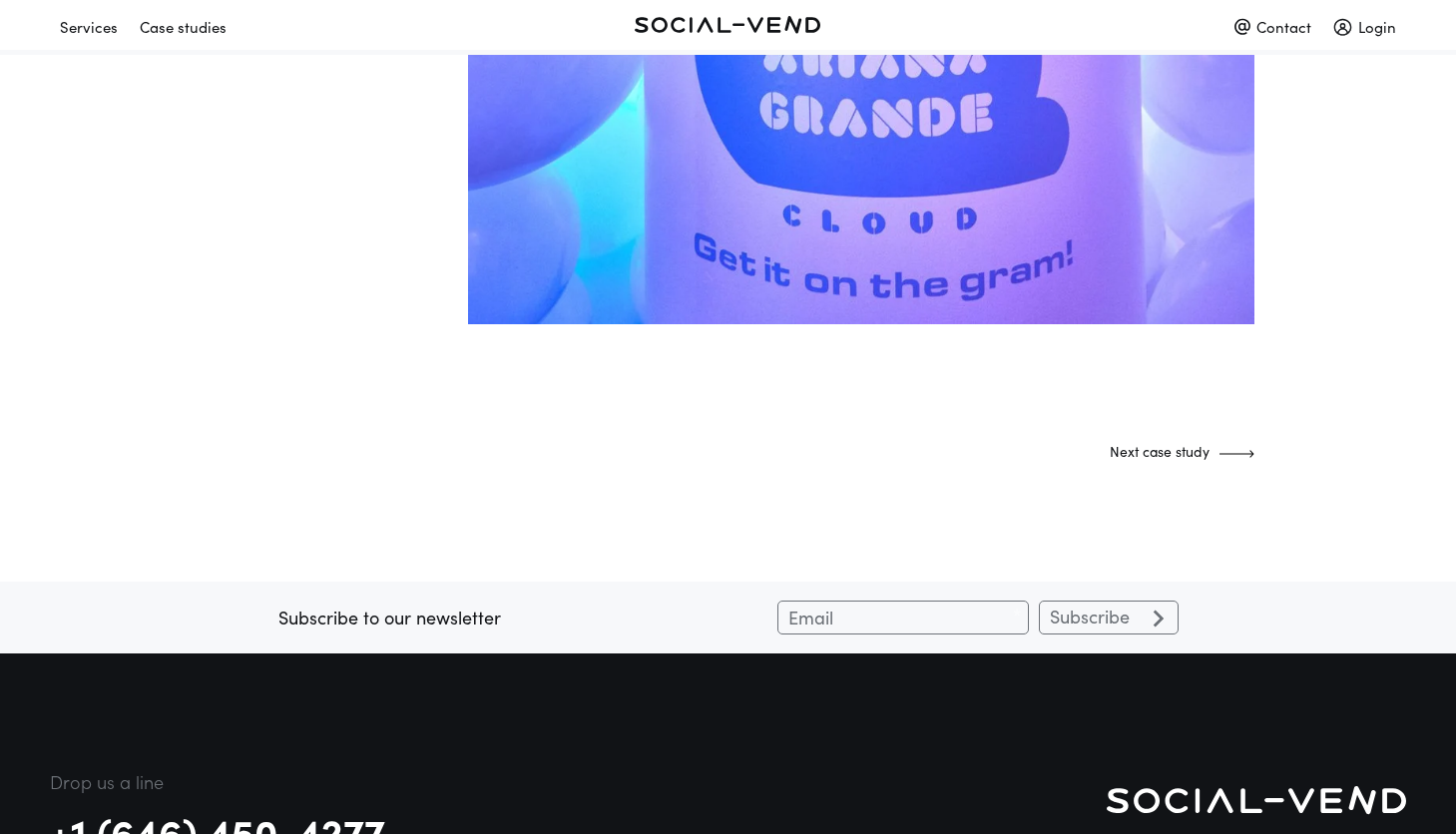 scroll, scrollTop: 6120, scrollLeft: 0, axis: vertical 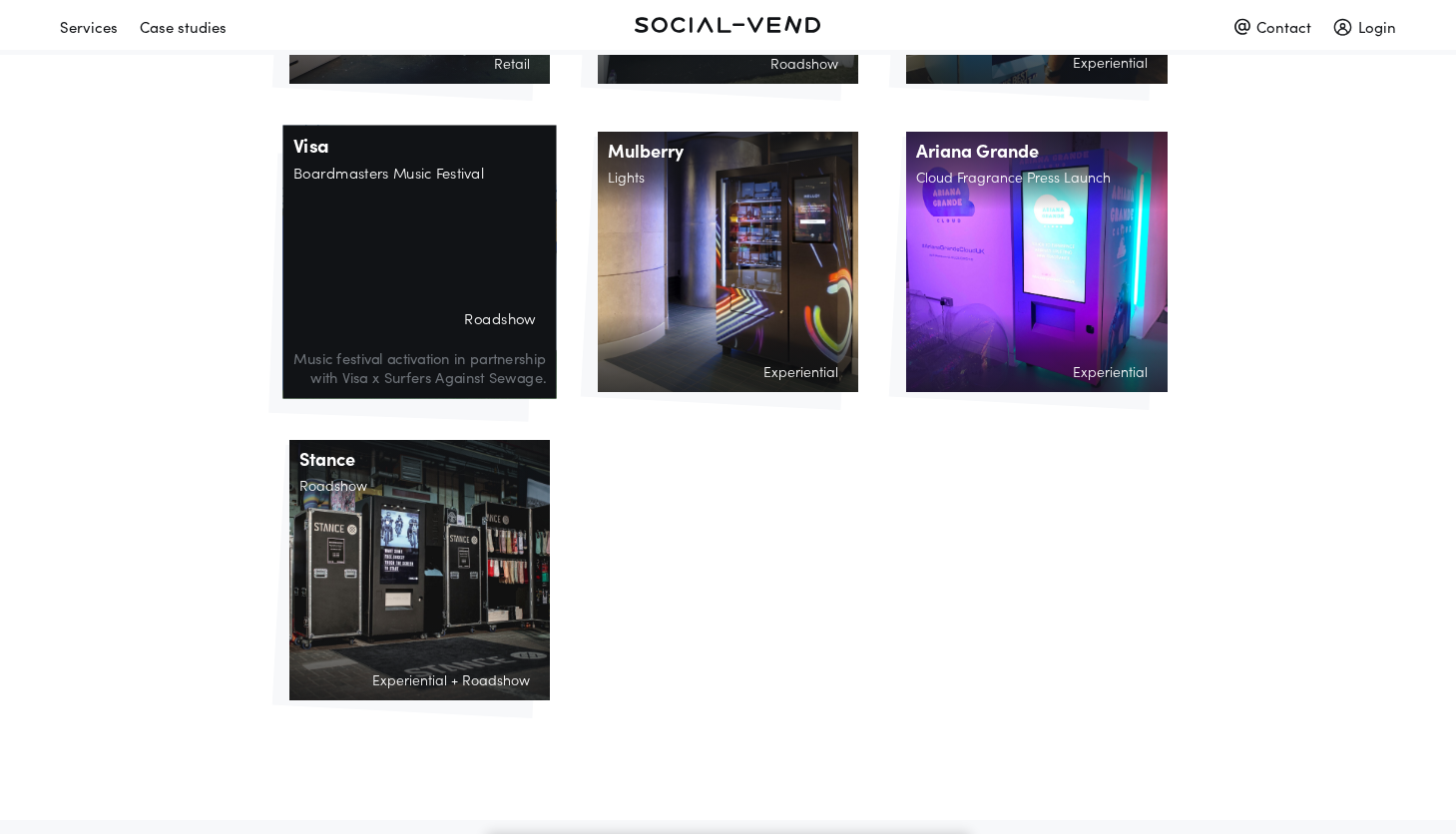 click on "Visa Boardmasters Music Festival Roadshow Music festival activation in partnership with Visa x Surfers Against Sewage." at bounding box center (419, 261) 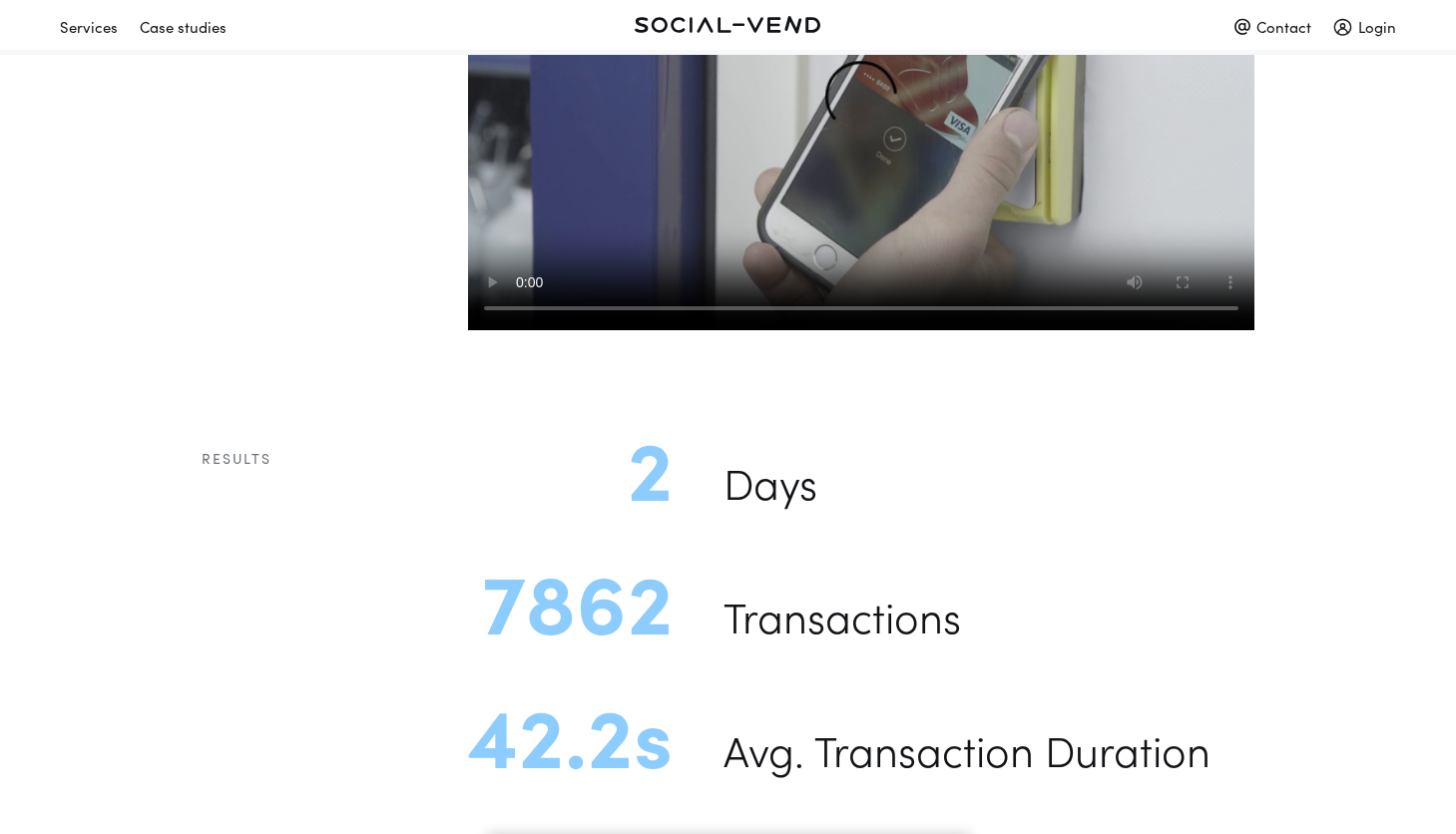 scroll, scrollTop: 0, scrollLeft: 0, axis: both 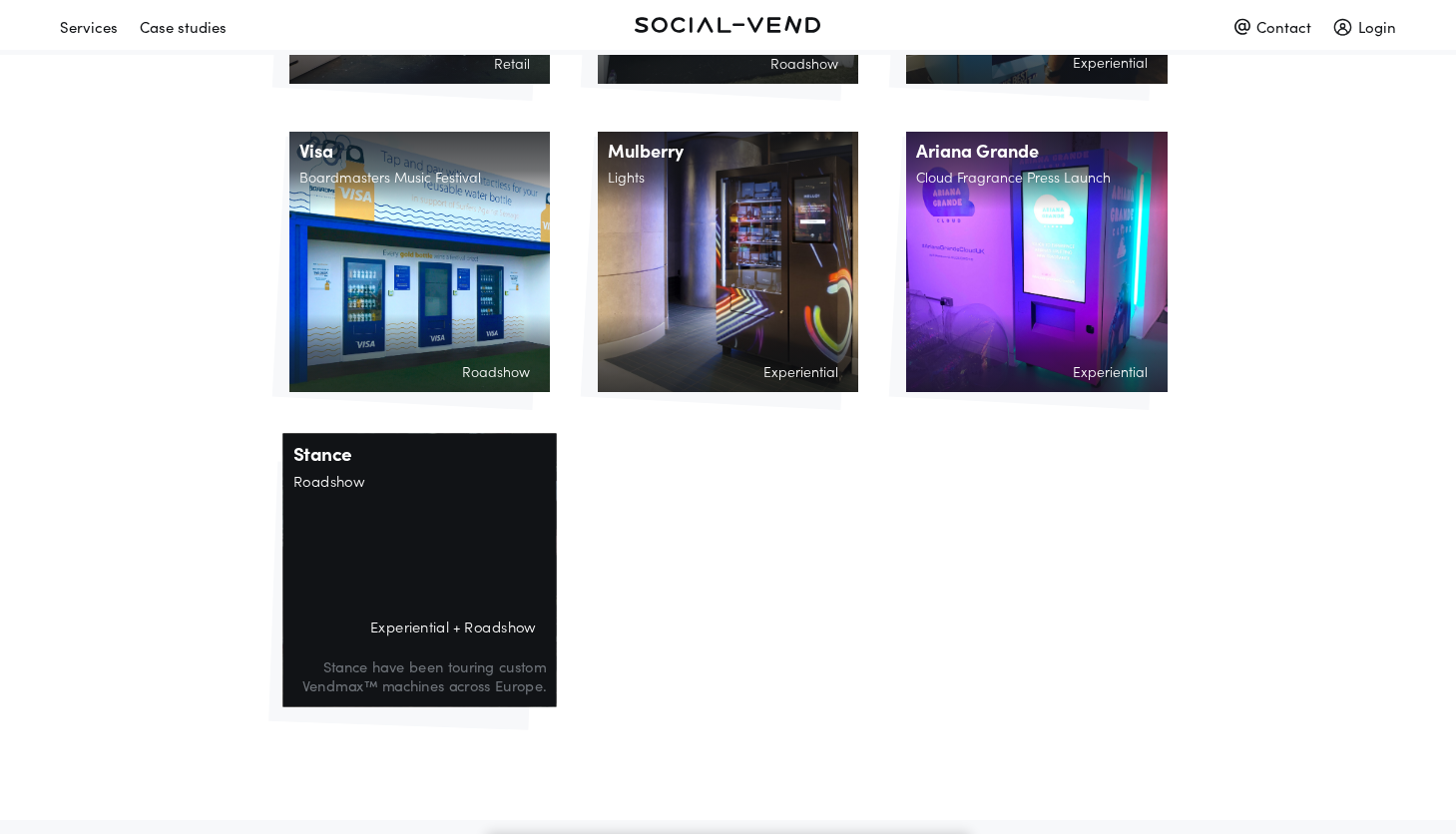 click on "Stance Roadshow Experiential + Roadshow Stance have been touring custom Vendmax™ machines across Europe." at bounding box center (419, 571) 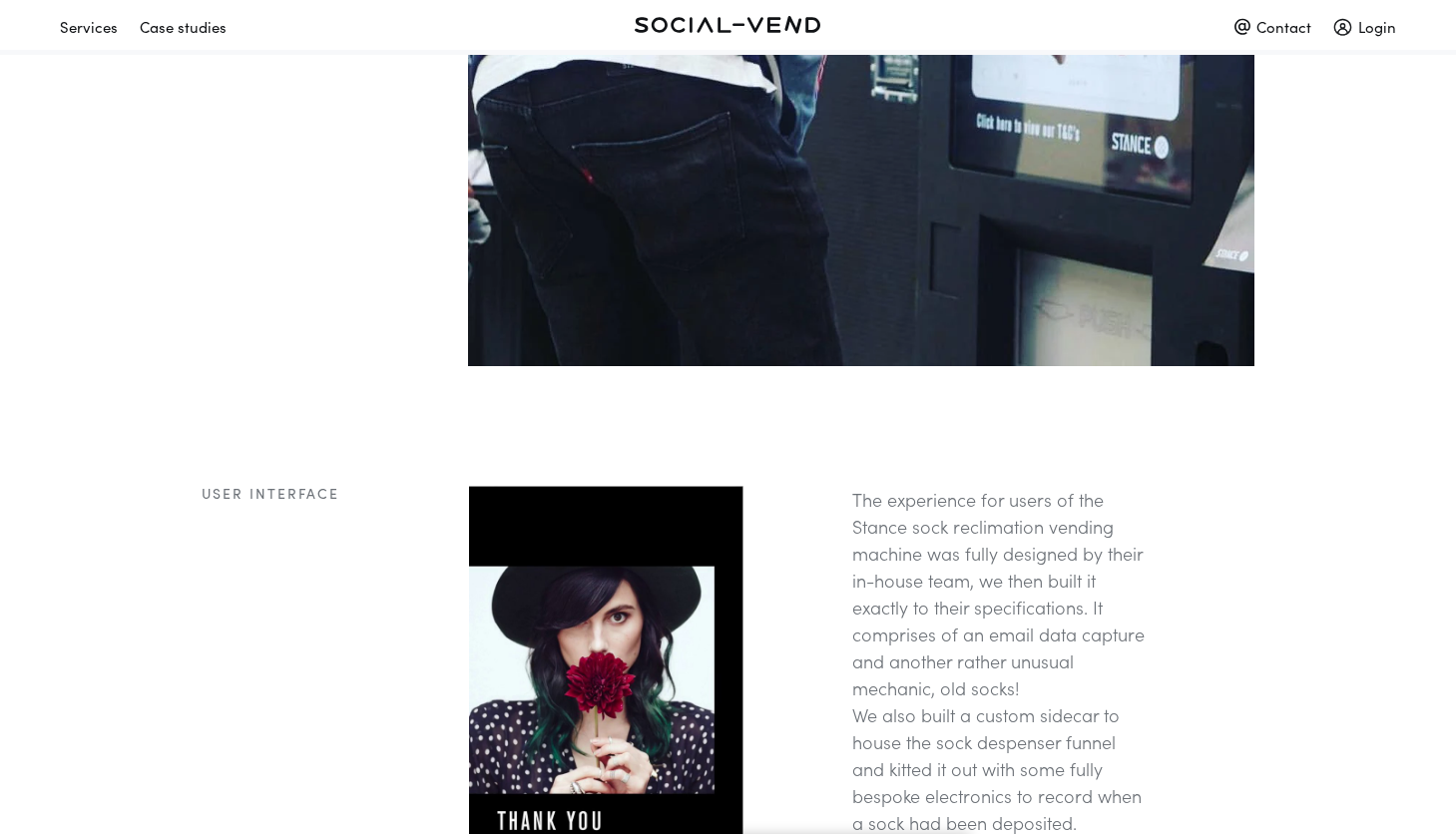 scroll, scrollTop: 3840, scrollLeft: 0, axis: vertical 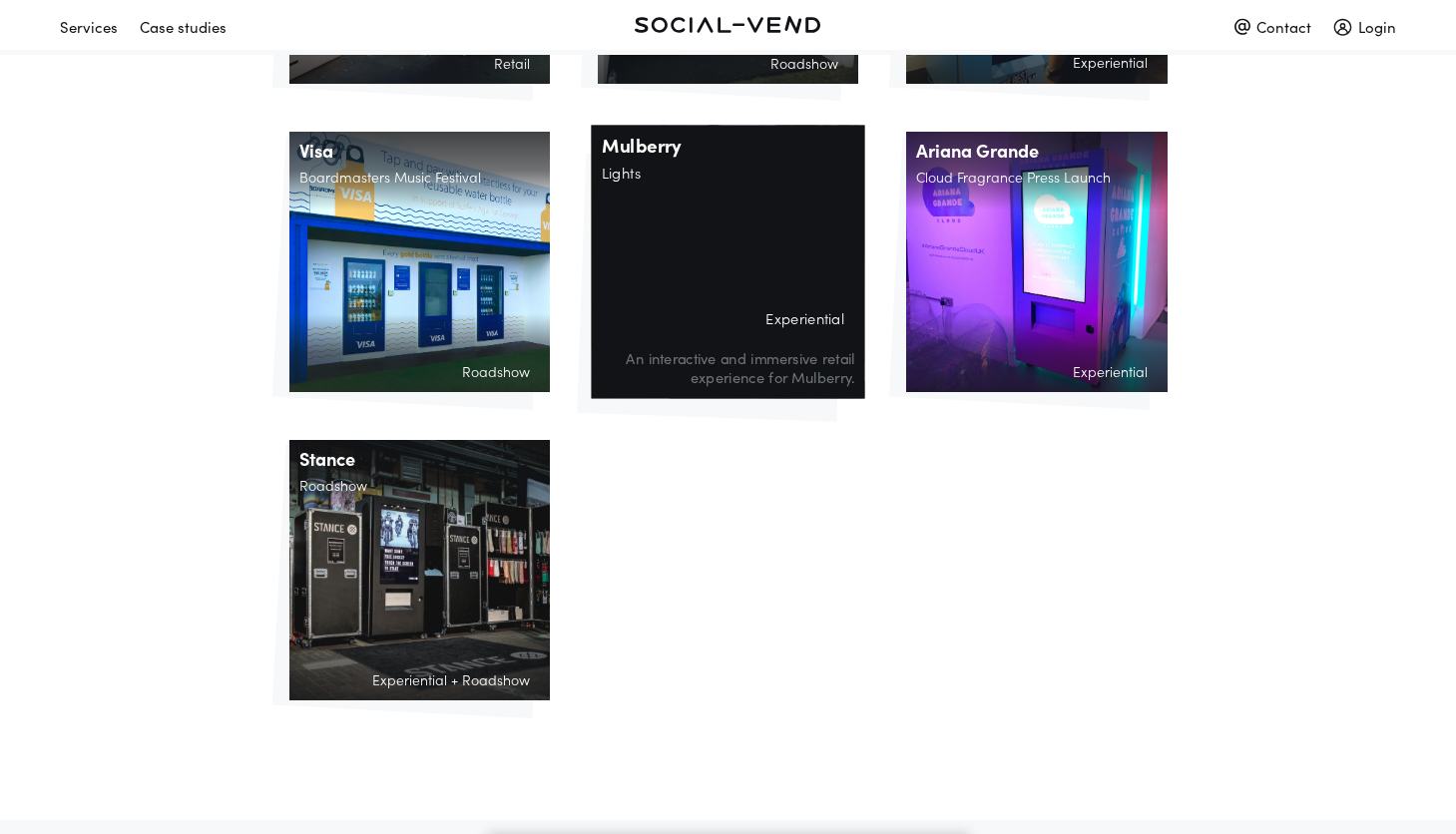 click on "Mulberry Lights Experiential An interactive and immersive retail experience for Mulberry." at bounding box center [728, 261] 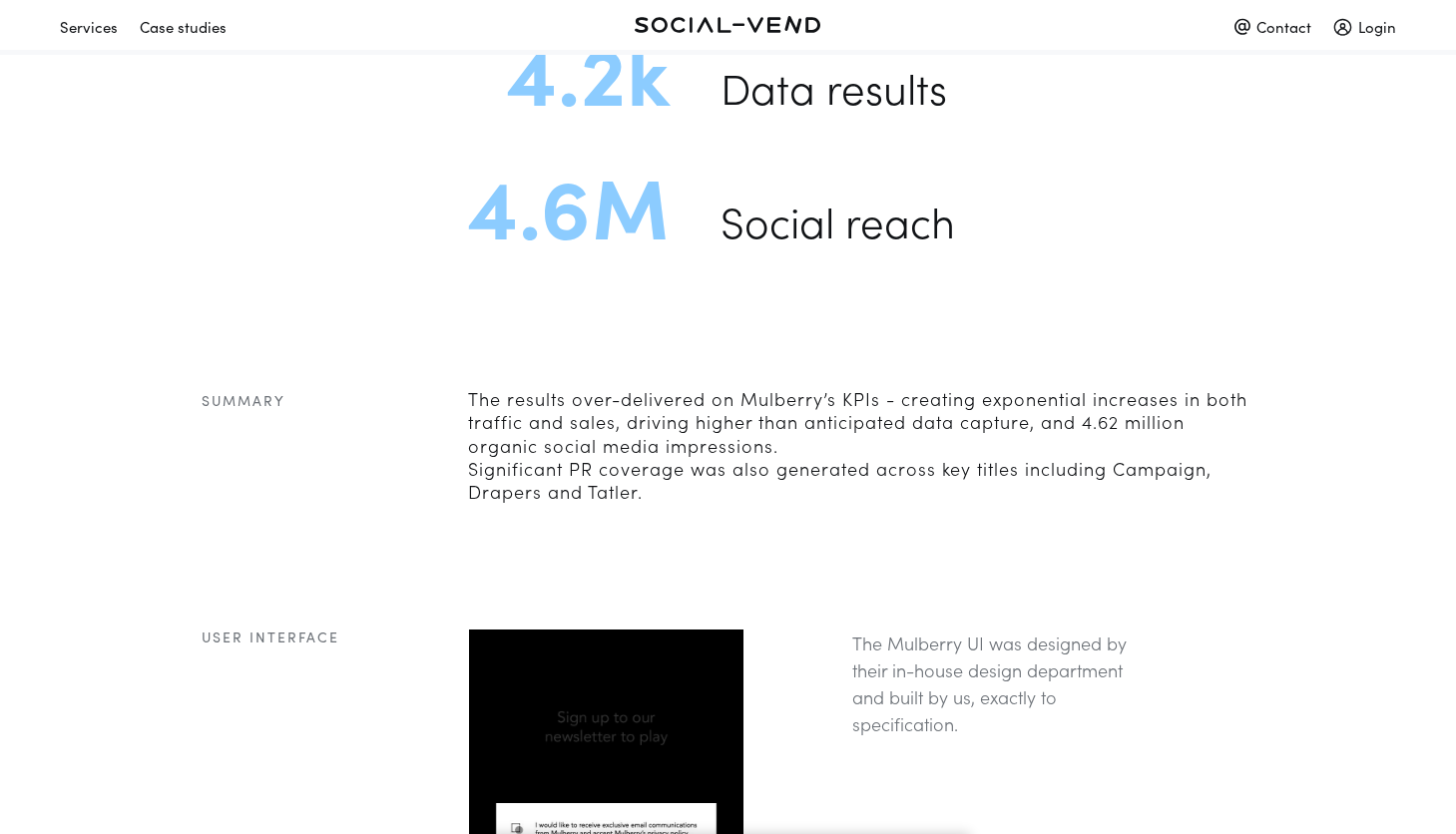 scroll, scrollTop: 0, scrollLeft: 0, axis: both 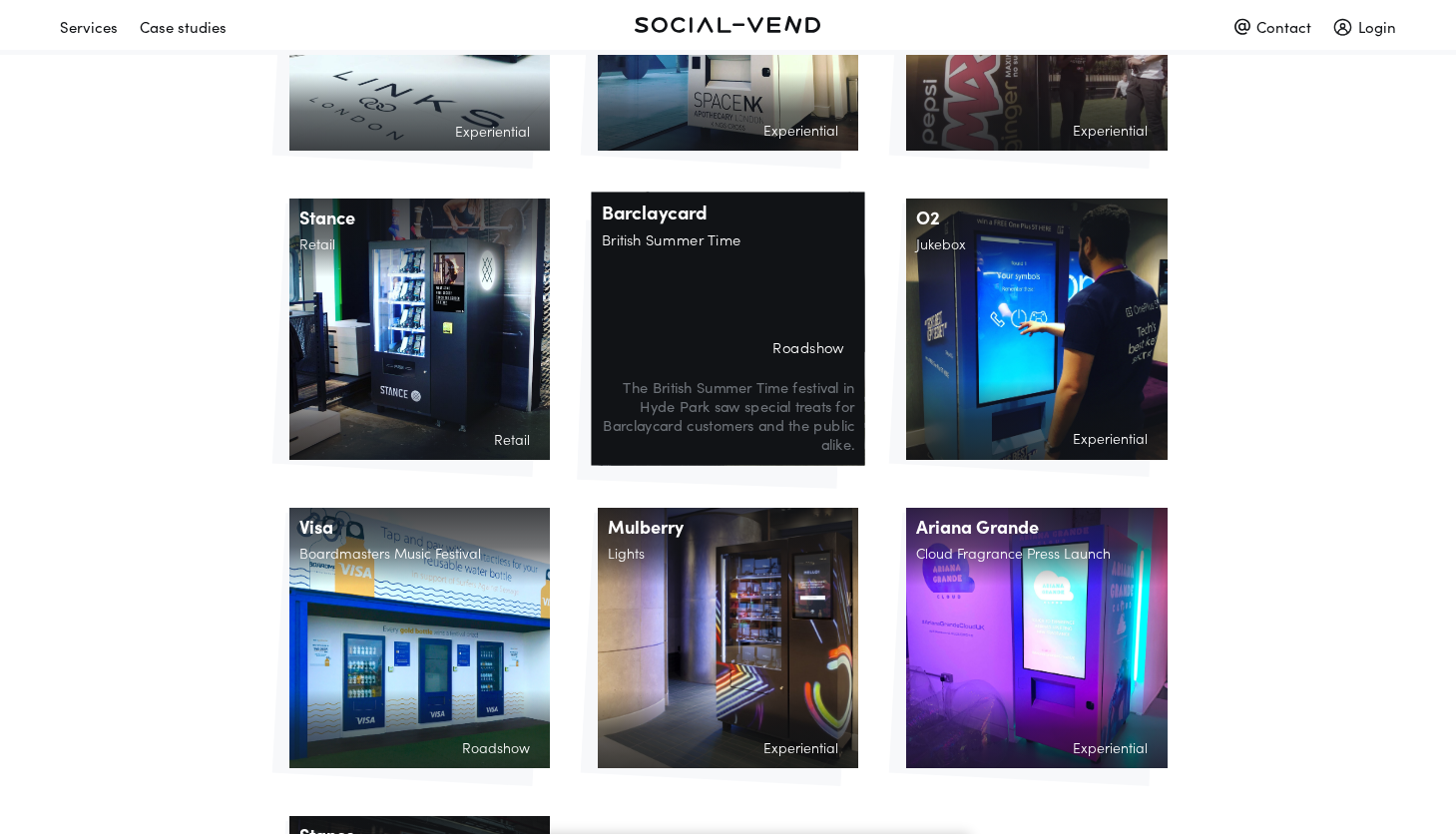 click on "Barclaycard British Summer Time Roadshow The British Summer Time festival in Hyde Park saw special treats for Barclaycard customers and the public alike." at bounding box center [728, 329] 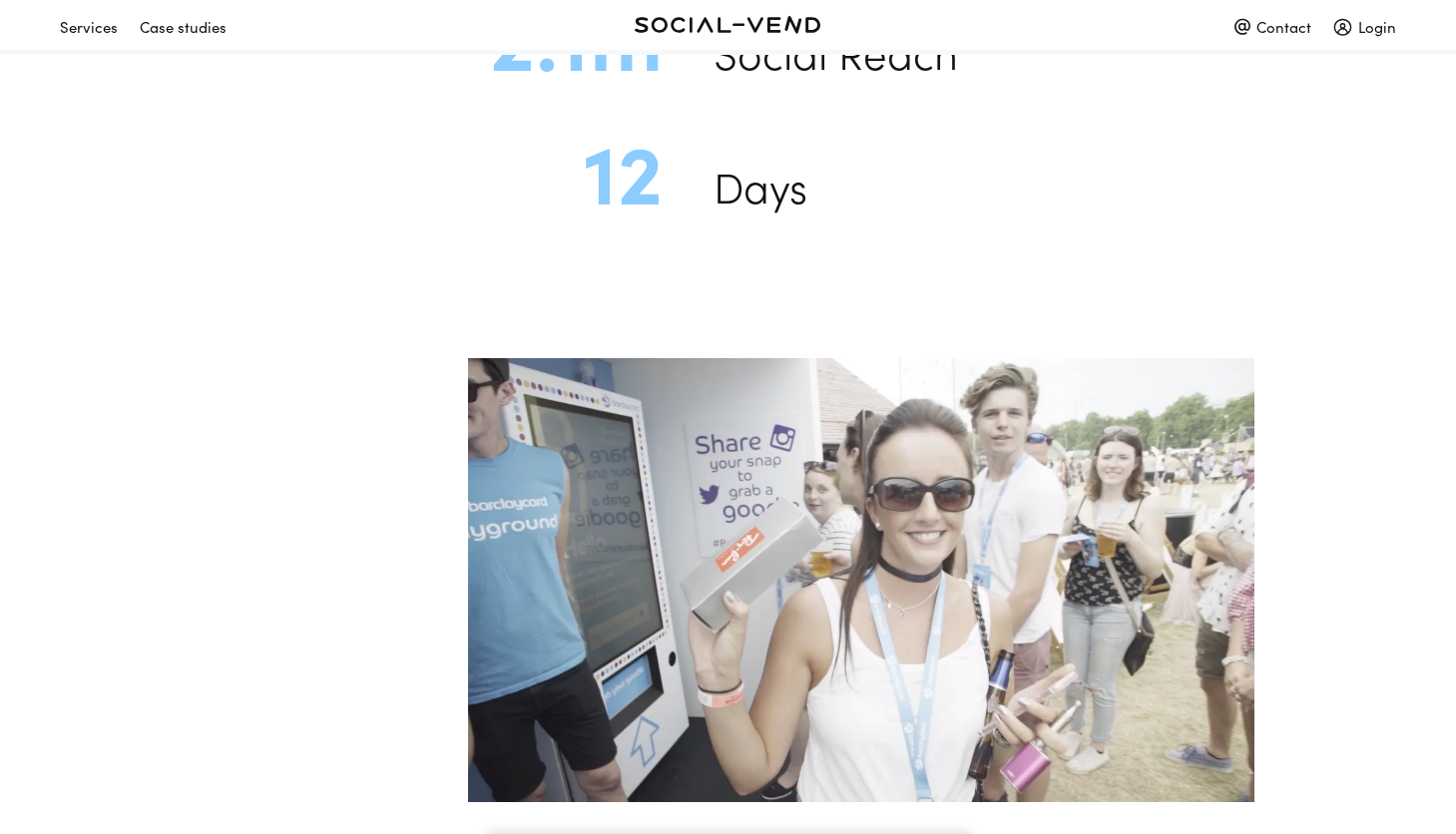 scroll, scrollTop: 0, scrollLeft: 0, axis: both 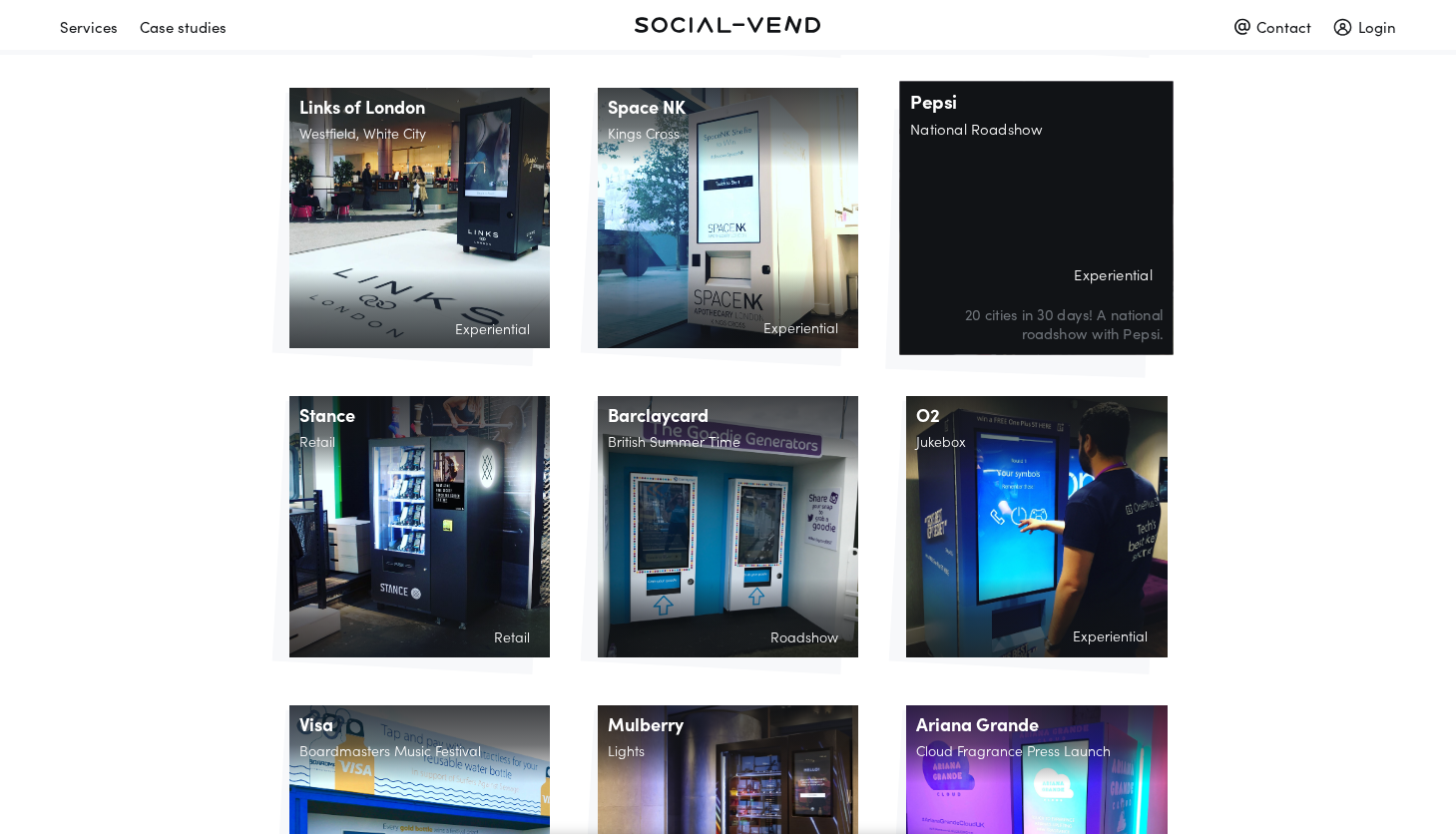 click on "Pepsi National Roadshow Experiential 20 cities in 30 days! A national roadshow with Pepsi." at bounding box center (1037, 217) 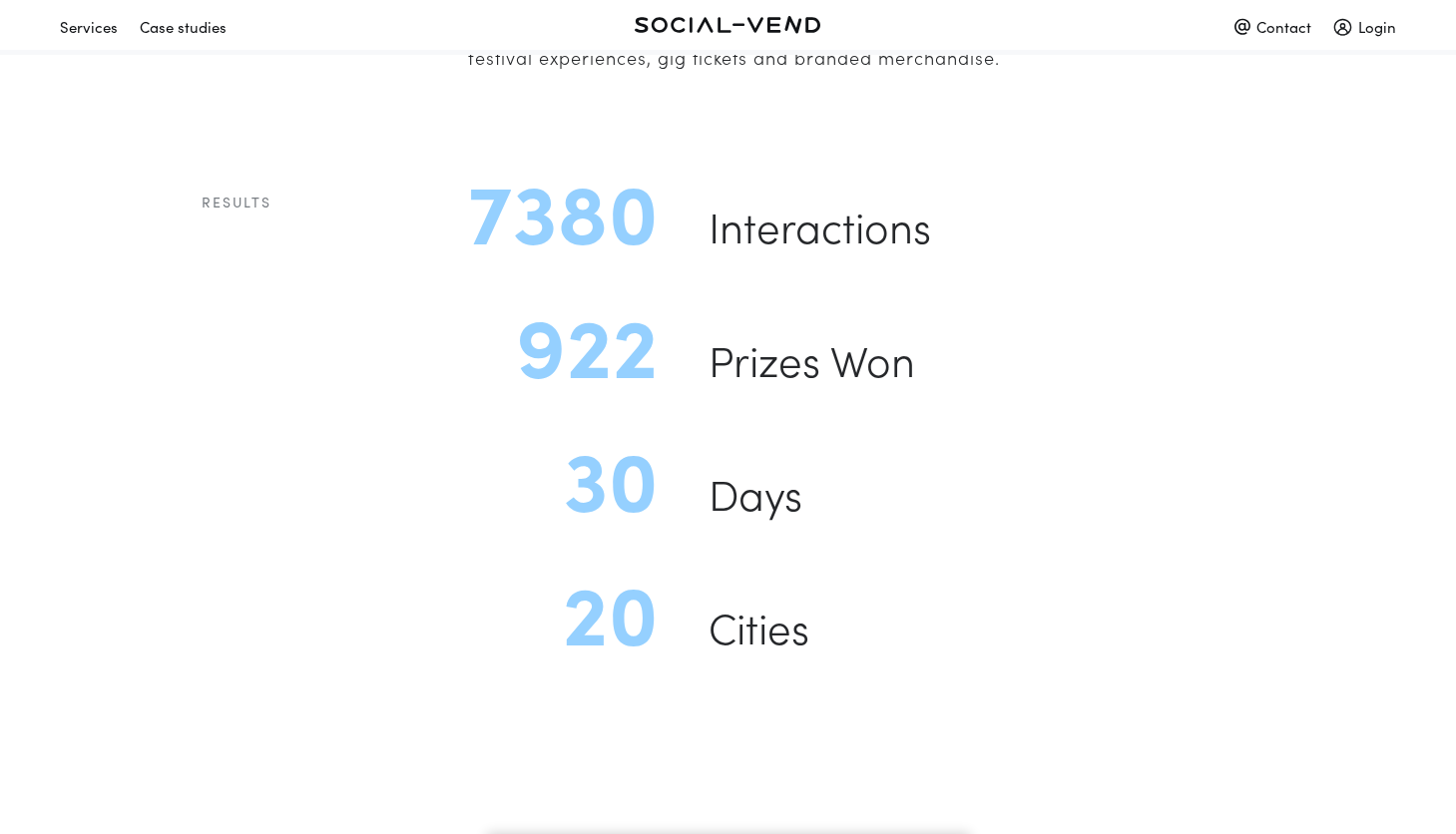 scroll, scrollTop: 2405, scrollLeft: 0, axis: vertical 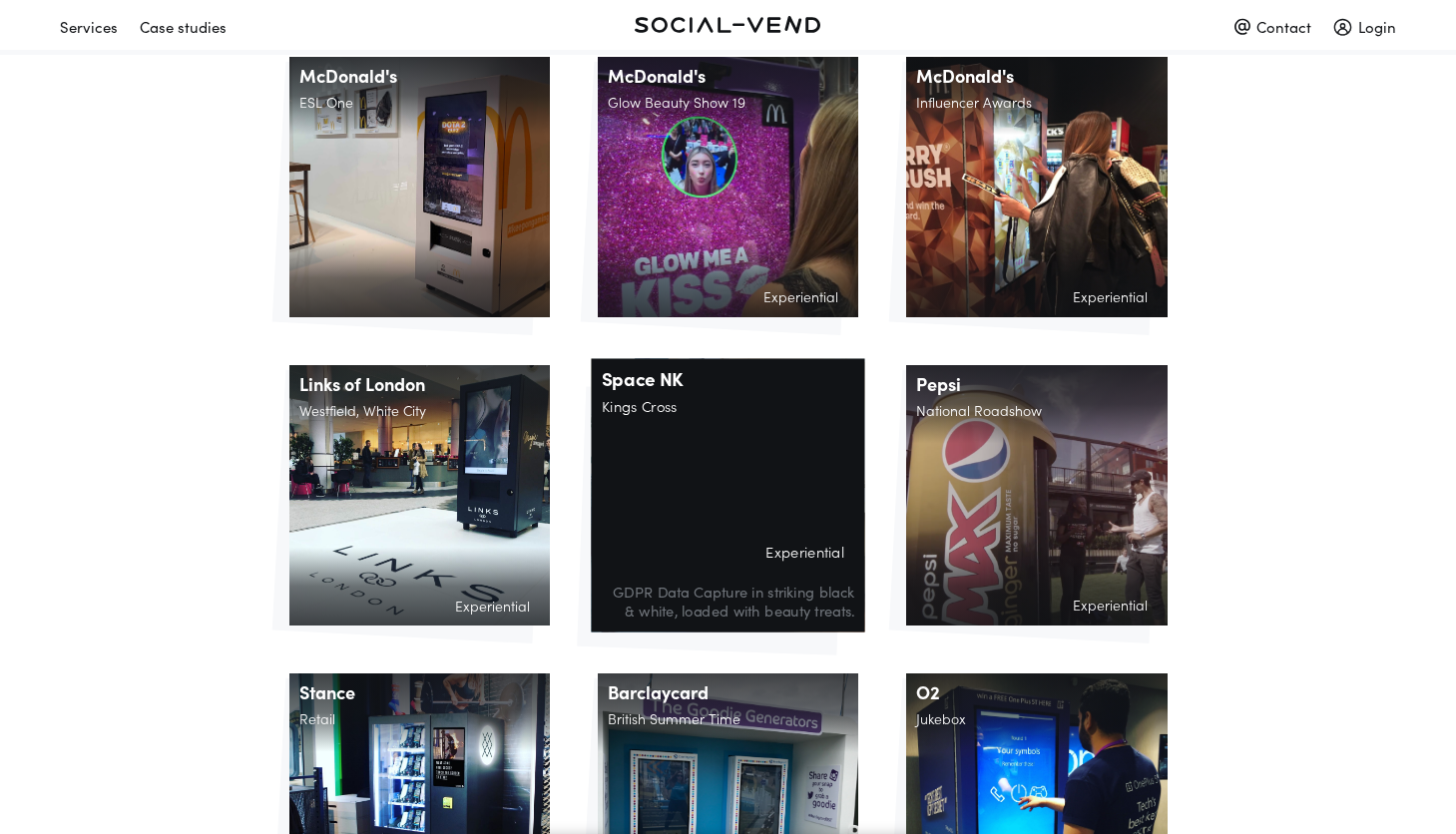 click on "Space NK Kings Cross Experiential GDPR Data Capture in striking black & white, loaded with beauty treats." at bounding box center [728, 495] 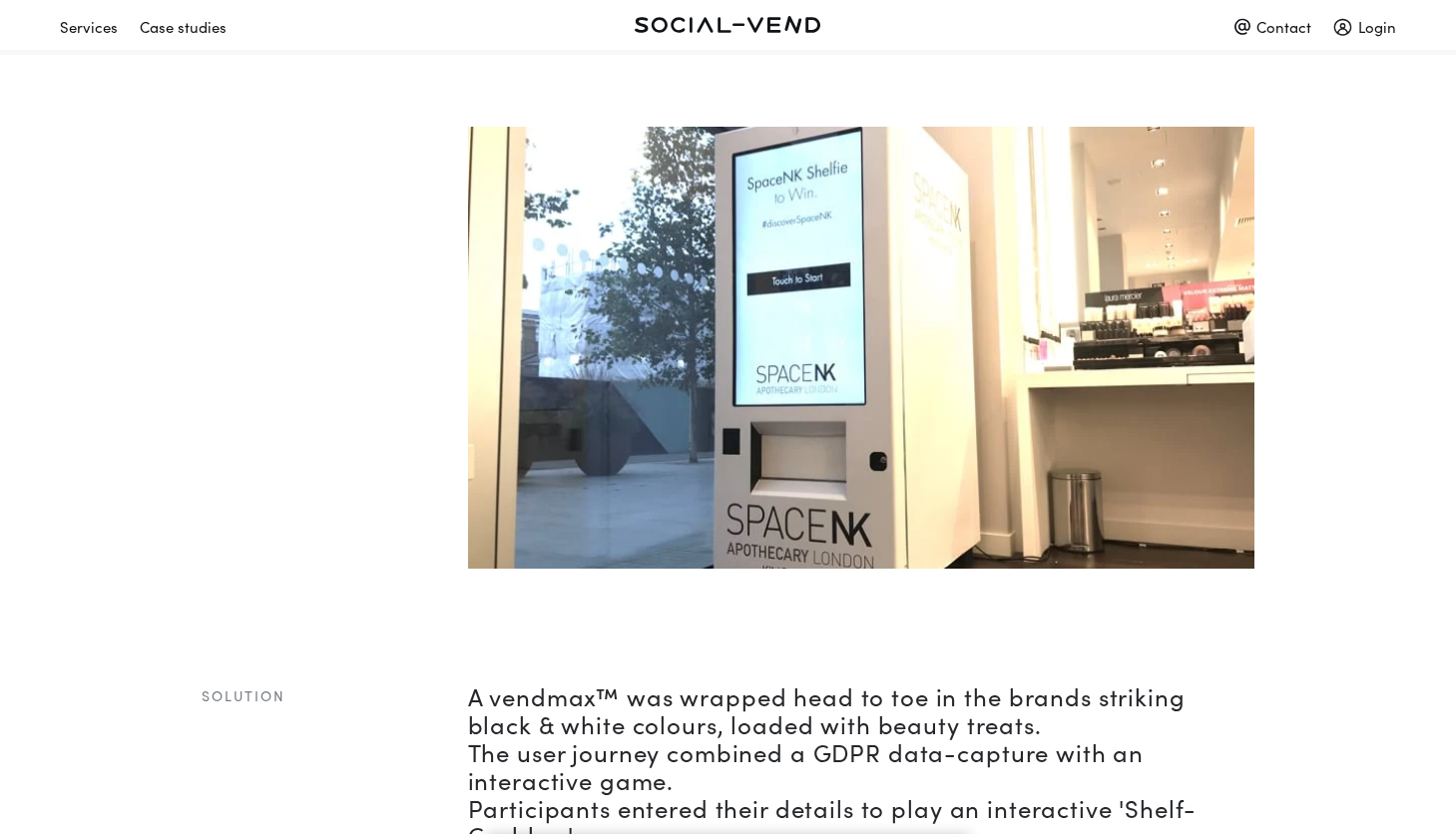 scroll, scrollTop: 0, scrollLeft: 0, axis: both 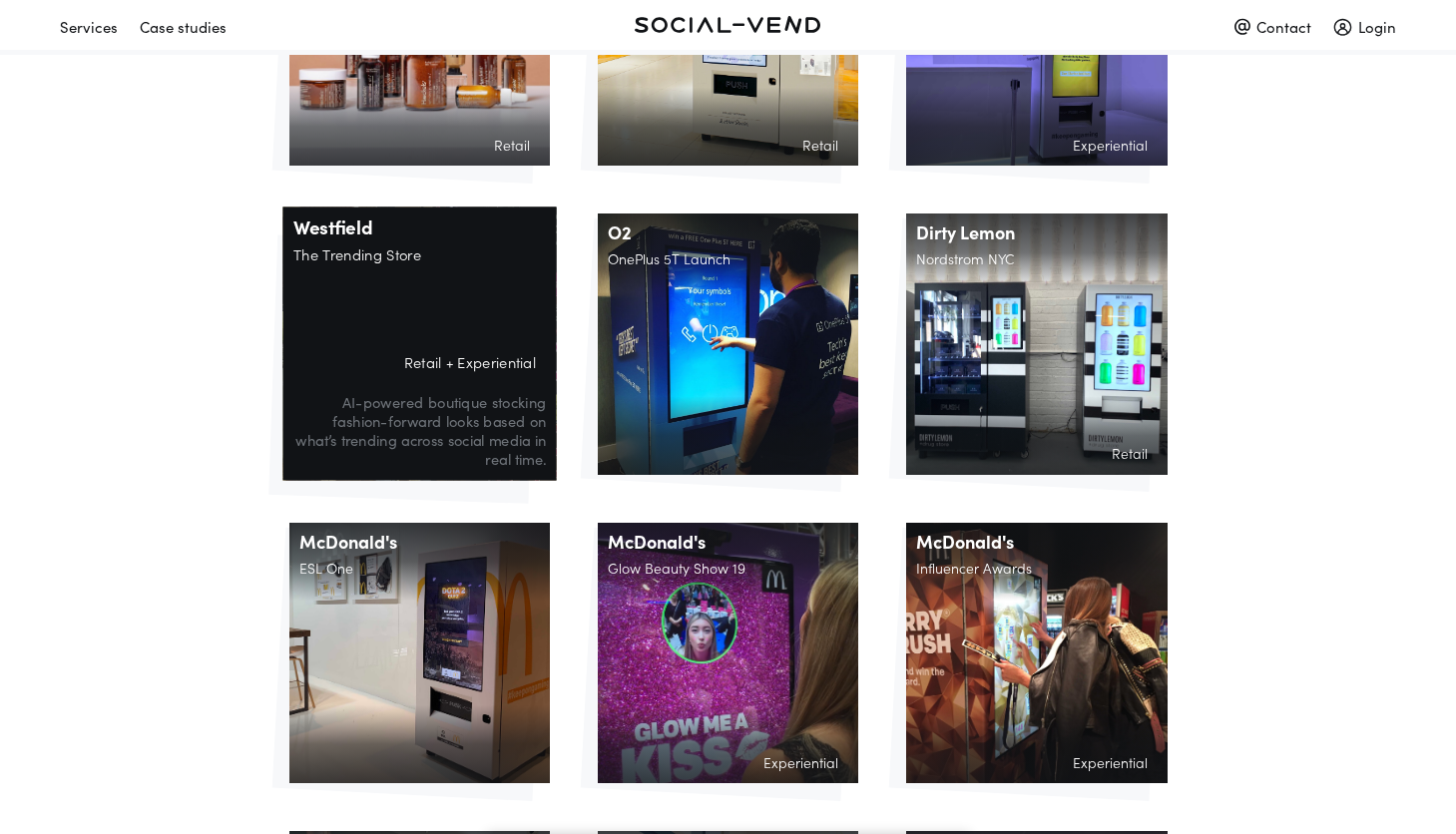 click on "Westfield The Trending Store Retail + Experiential AI-powered boutique stocking fashion-forward looks based on what’s trending across social media in real time." at bounding box center (419, 344) 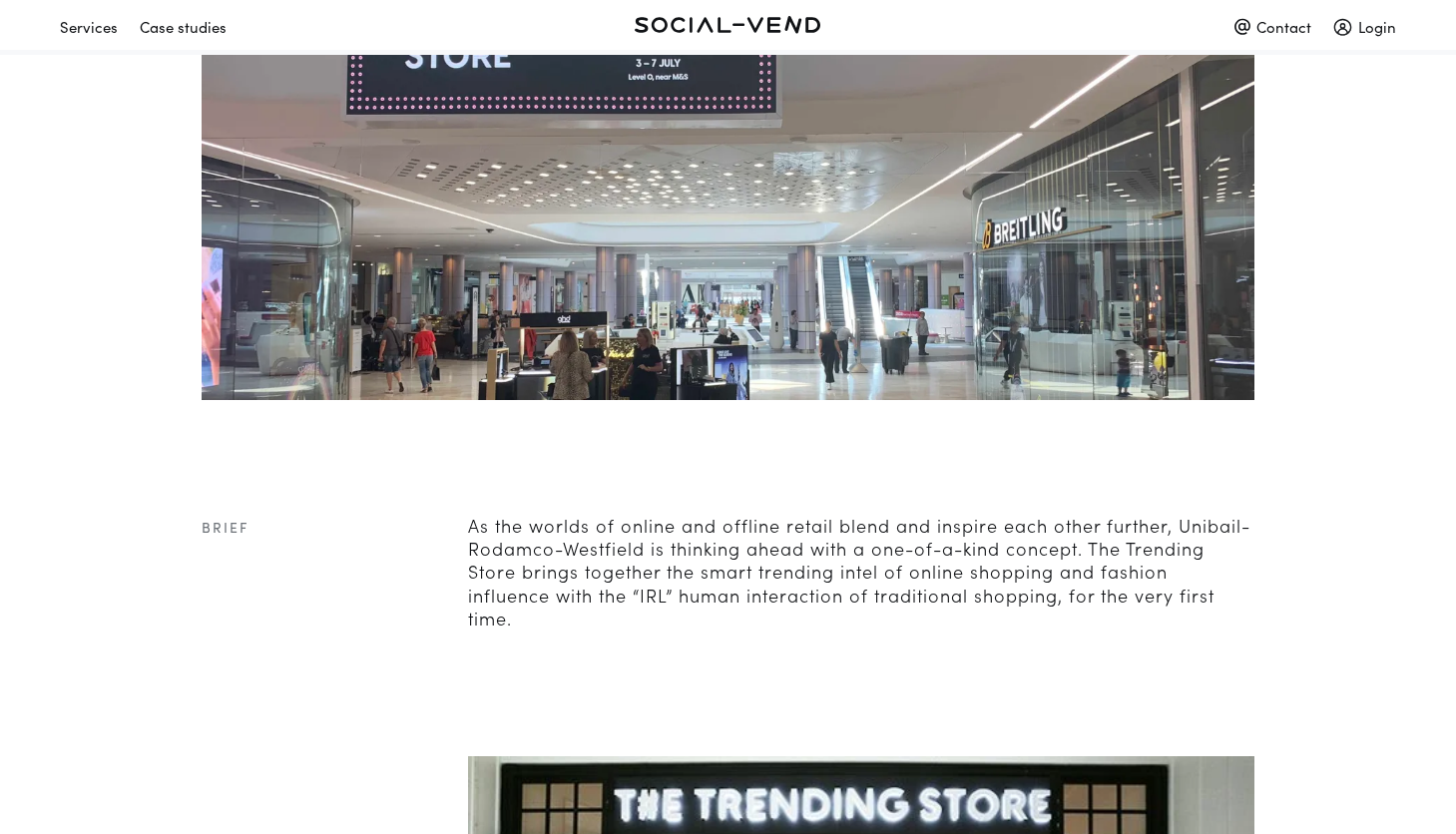 scroll, scrollTop: 550, scrollLeft: 0, axis: vertical 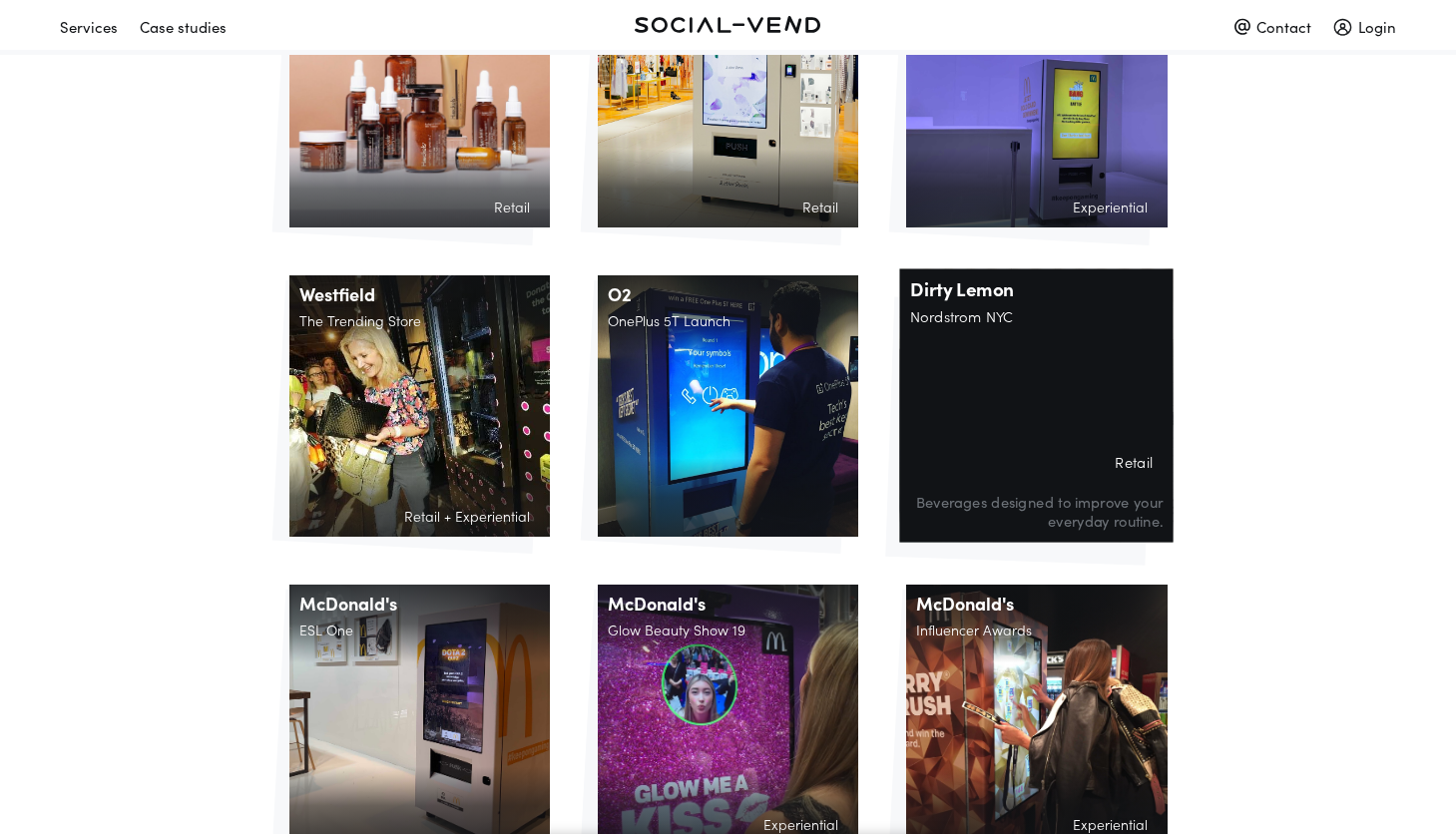 click on "Nordstrom NYC" at bounding box center [1037, 321] 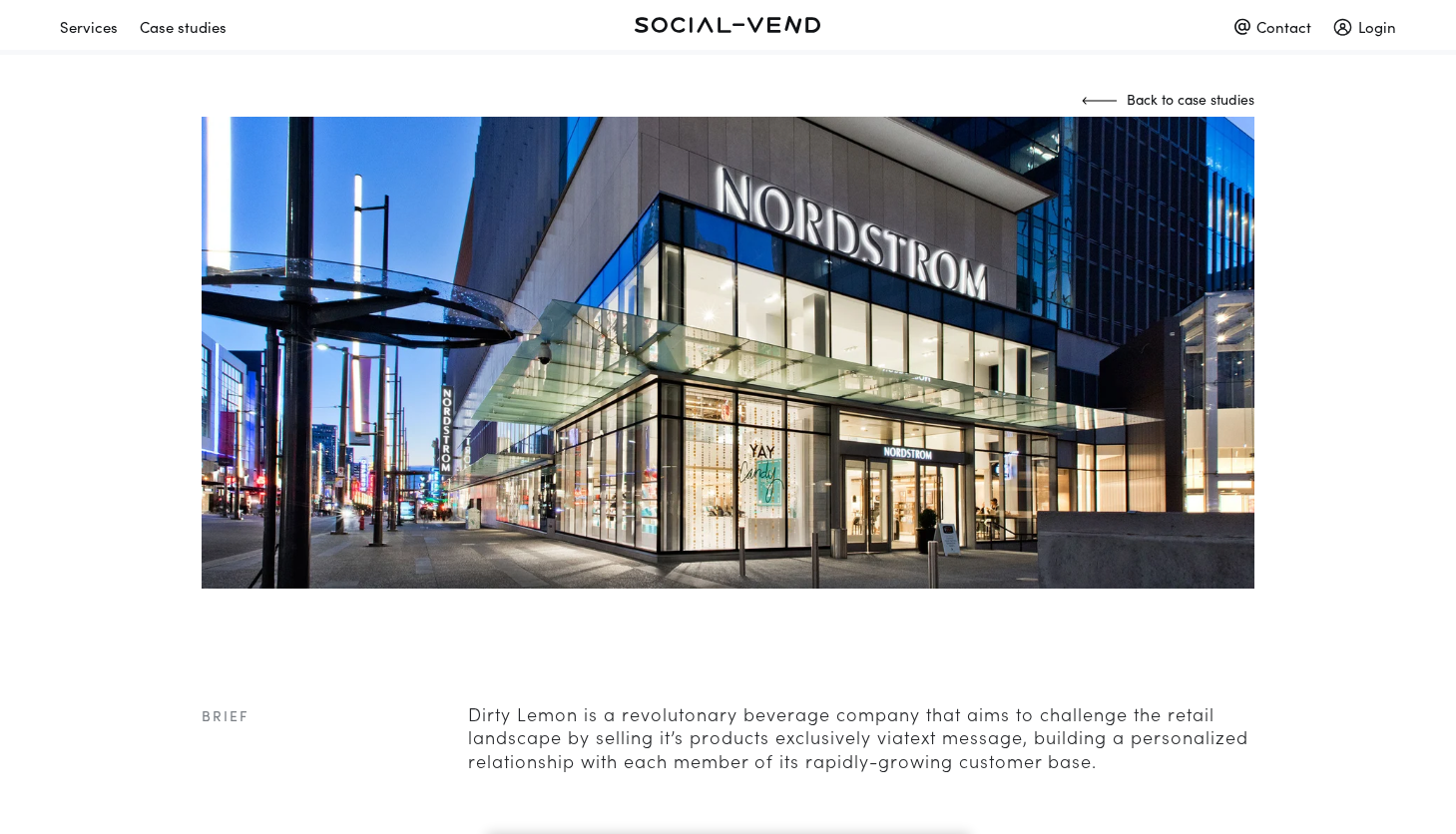 scroll, scrollTop: 0, scrollLeft: 0, axis: both 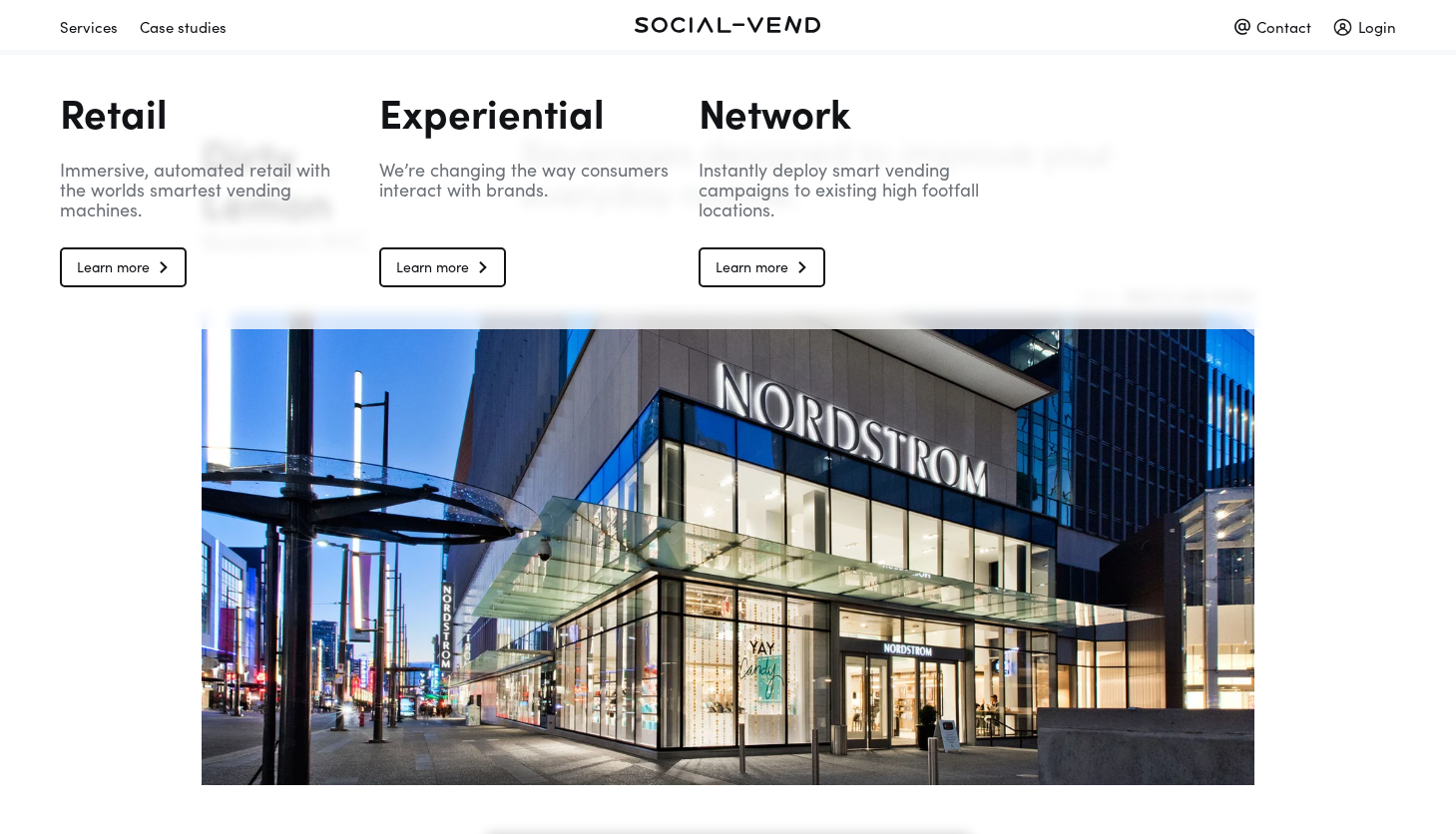 click on "Case studies" at bounding box center [183, 26] 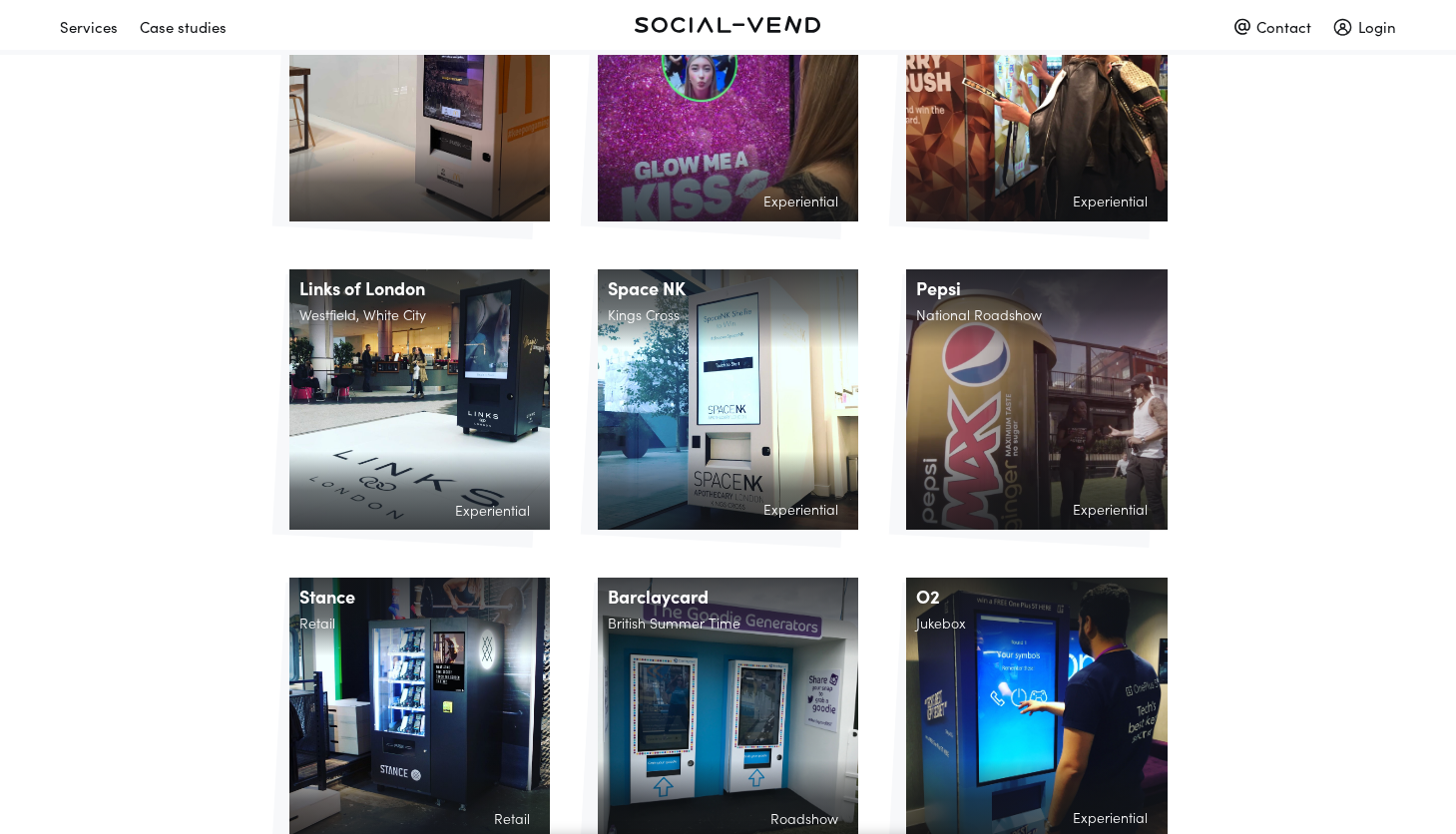 scroll, scrollTop: 1295, scrollLeft: 0, axis: vertical 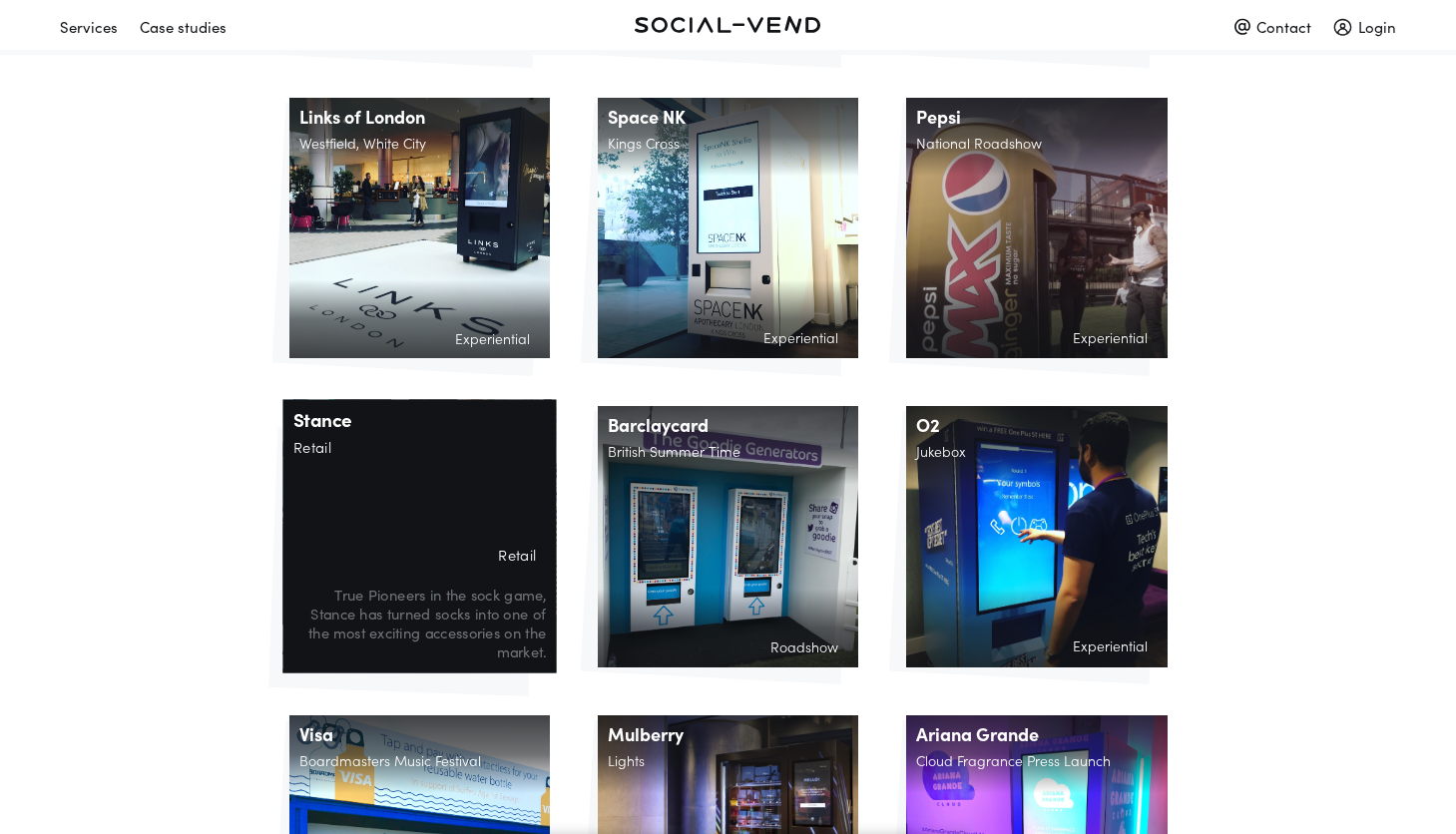 click on "Stance Retail Retail True Pioneers in the sock game, Stance has turned socks into one of the most exciting accessories on the market." at bounding box center [419, 537] 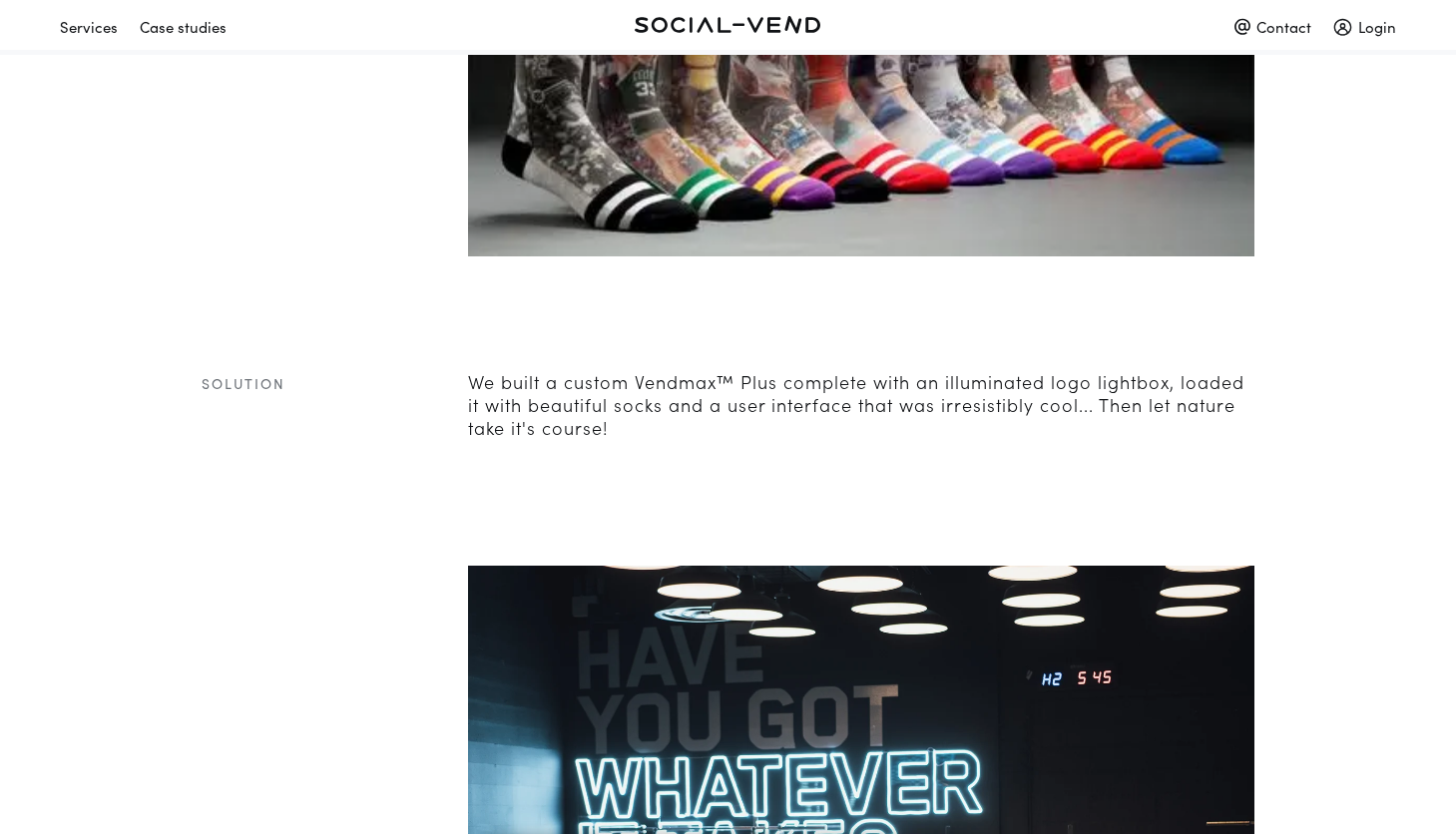 scroll, scrollTop: 0, scrollLeft: 0, axis: both 